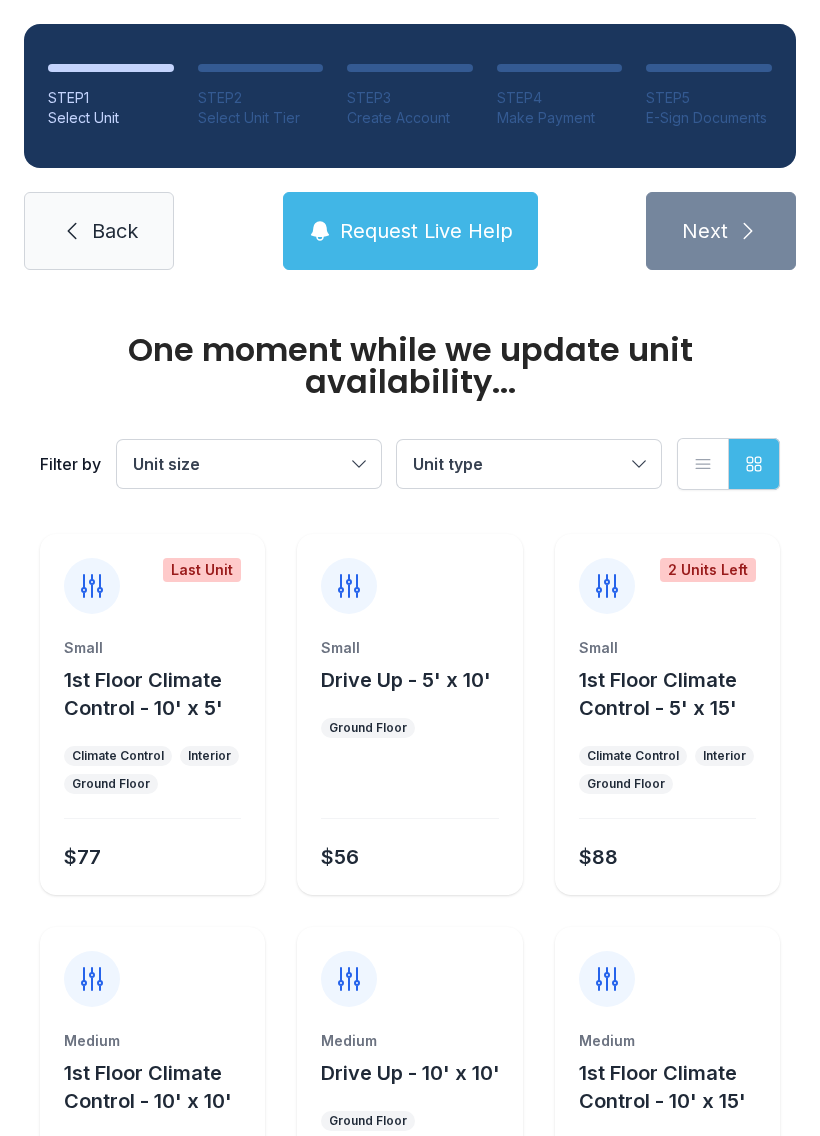 scroll, scrollTop: 0, scrollLeft: 0, axis: both 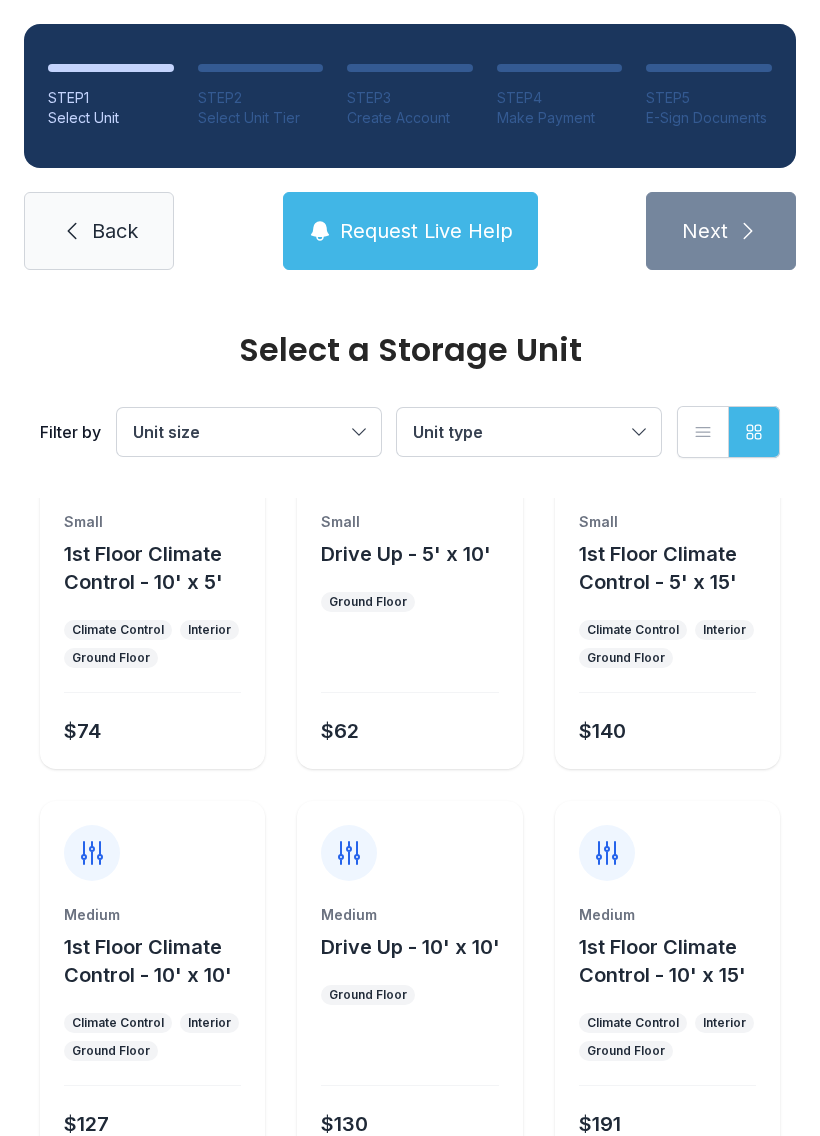 click at bounding box center [152, 448] 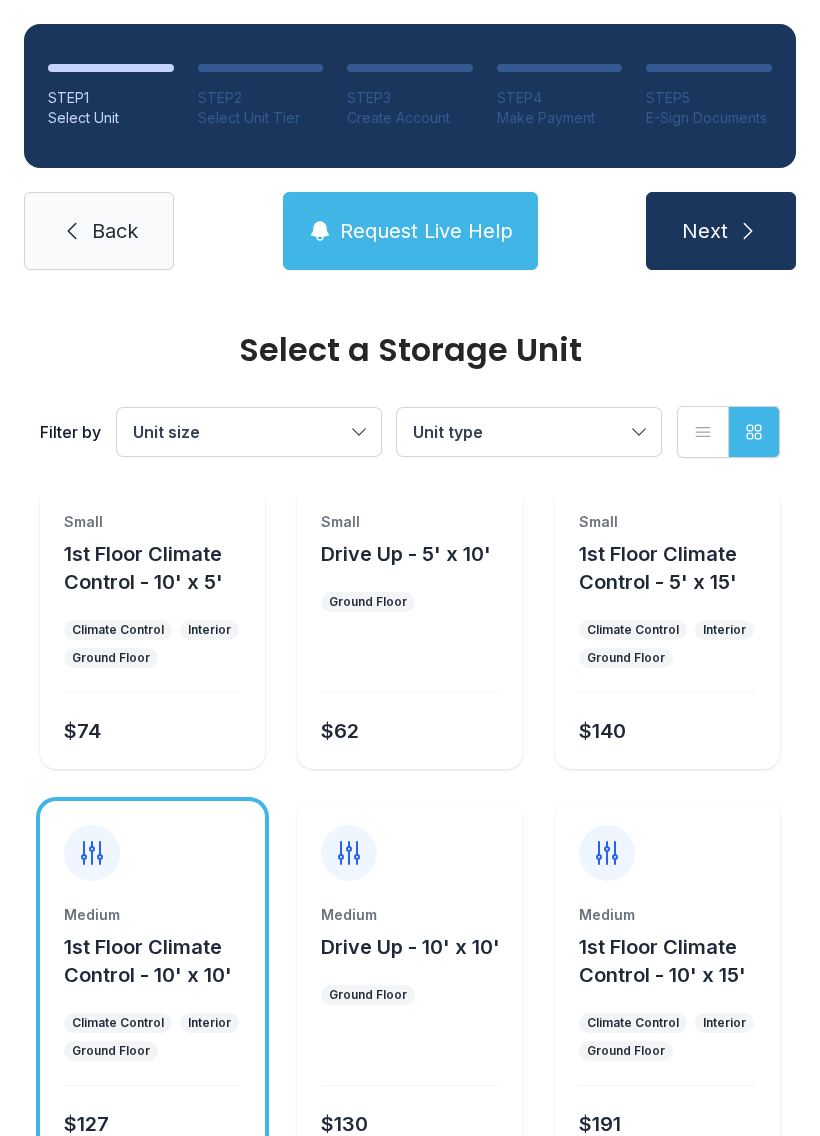 click on "Next" at bounding box center (721, 231) 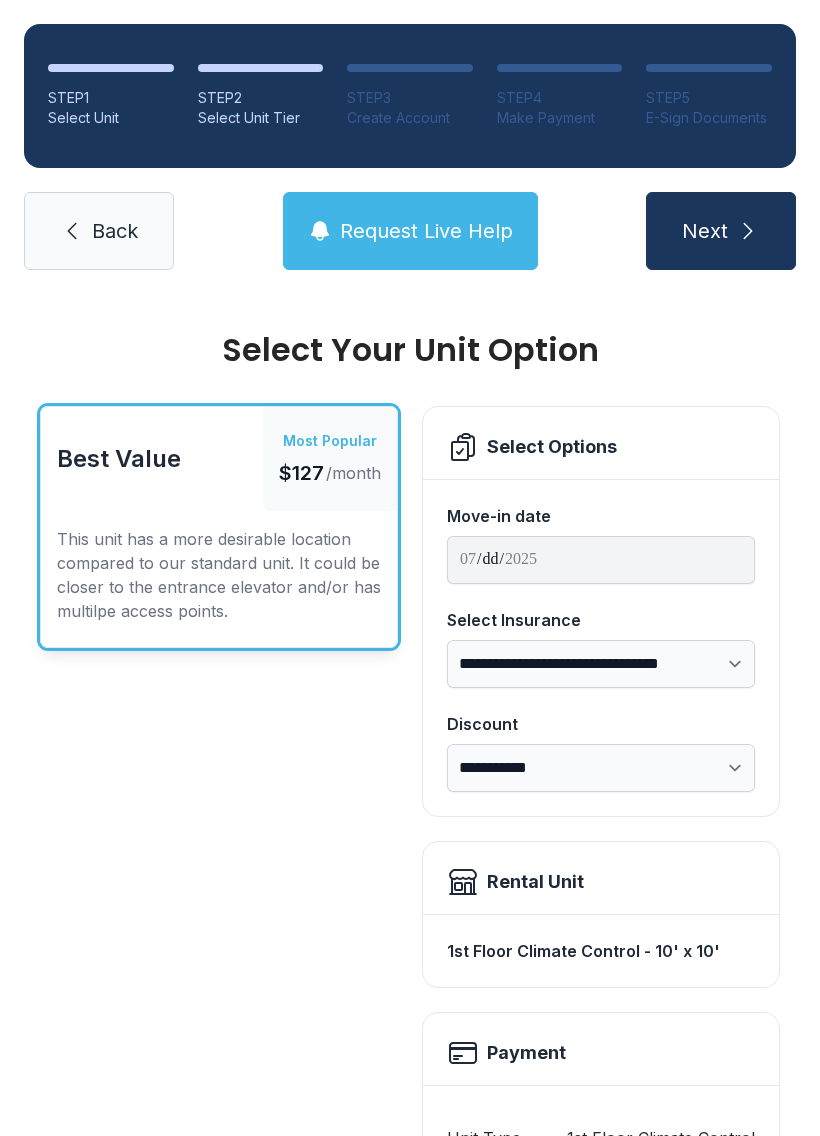 click on "**********" at bounding box center (601, 768) 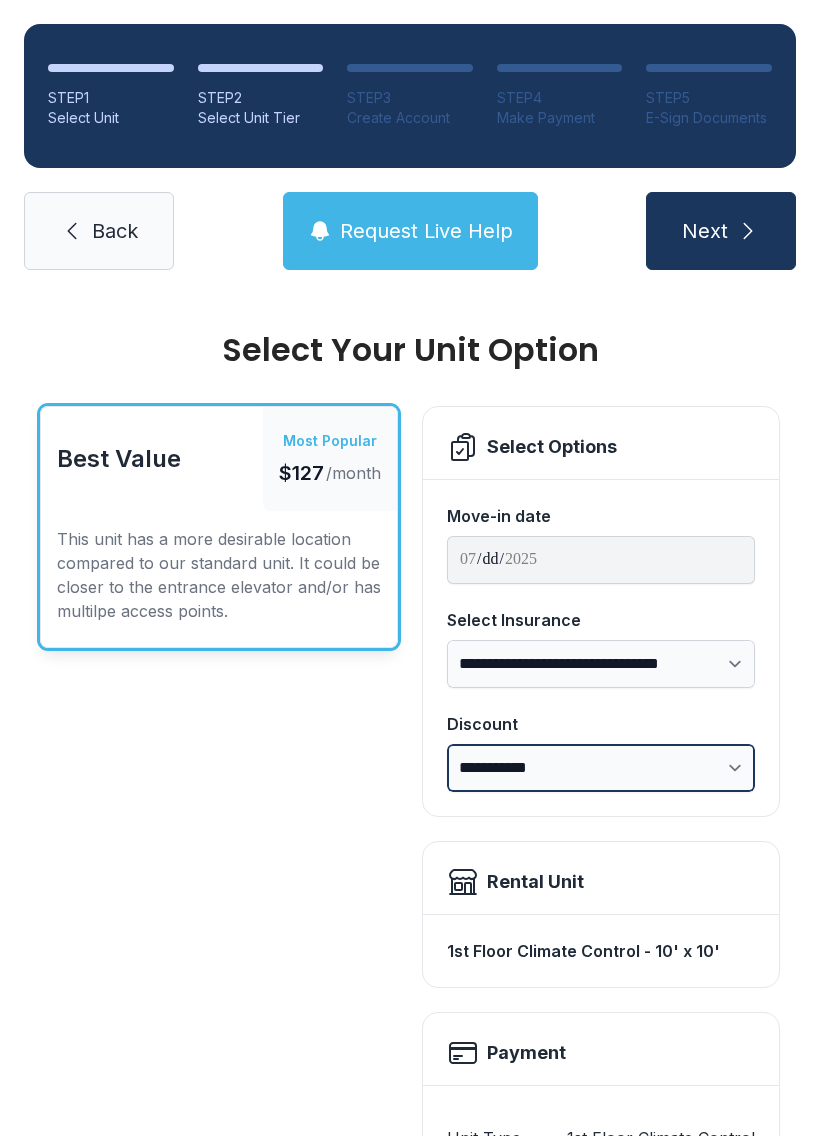 scroll, scrollTop: 0, scrollLeft: 0, axis: both 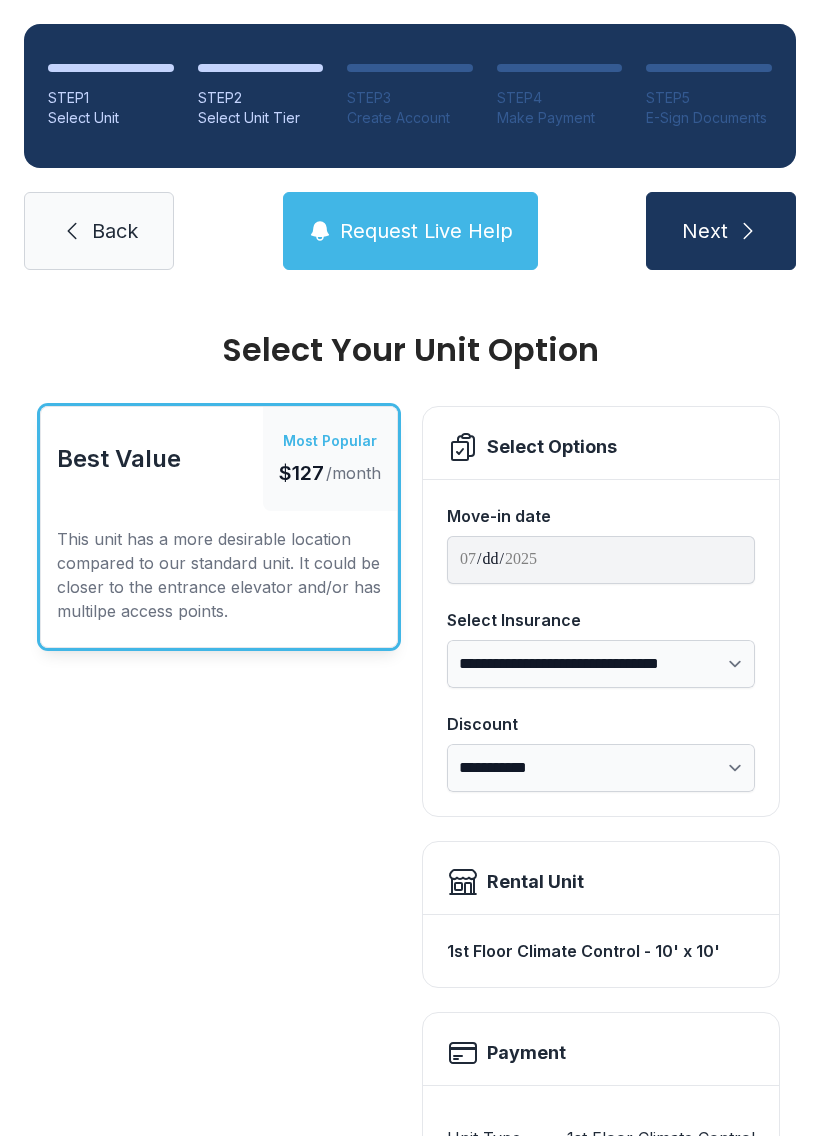 click on "Next" at bounding box center (721, 231) 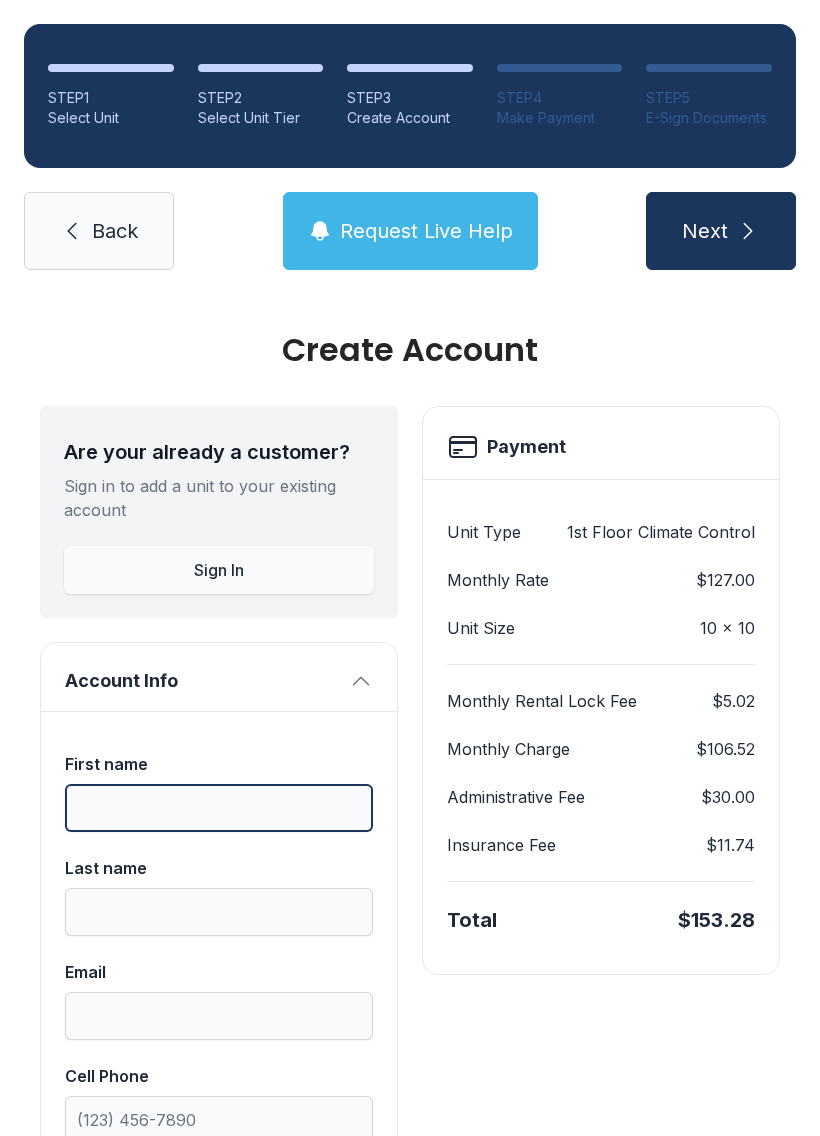 click on "First name" at bounding box center (219, 808) 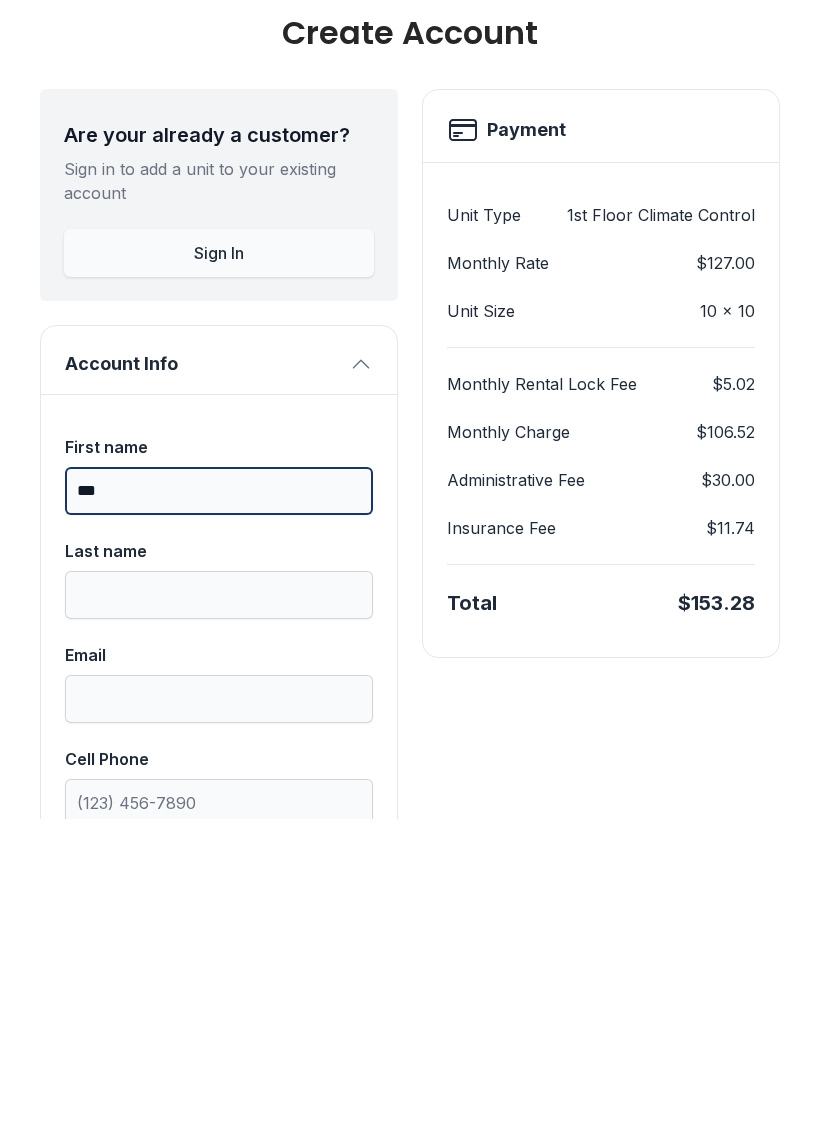 type on "***" 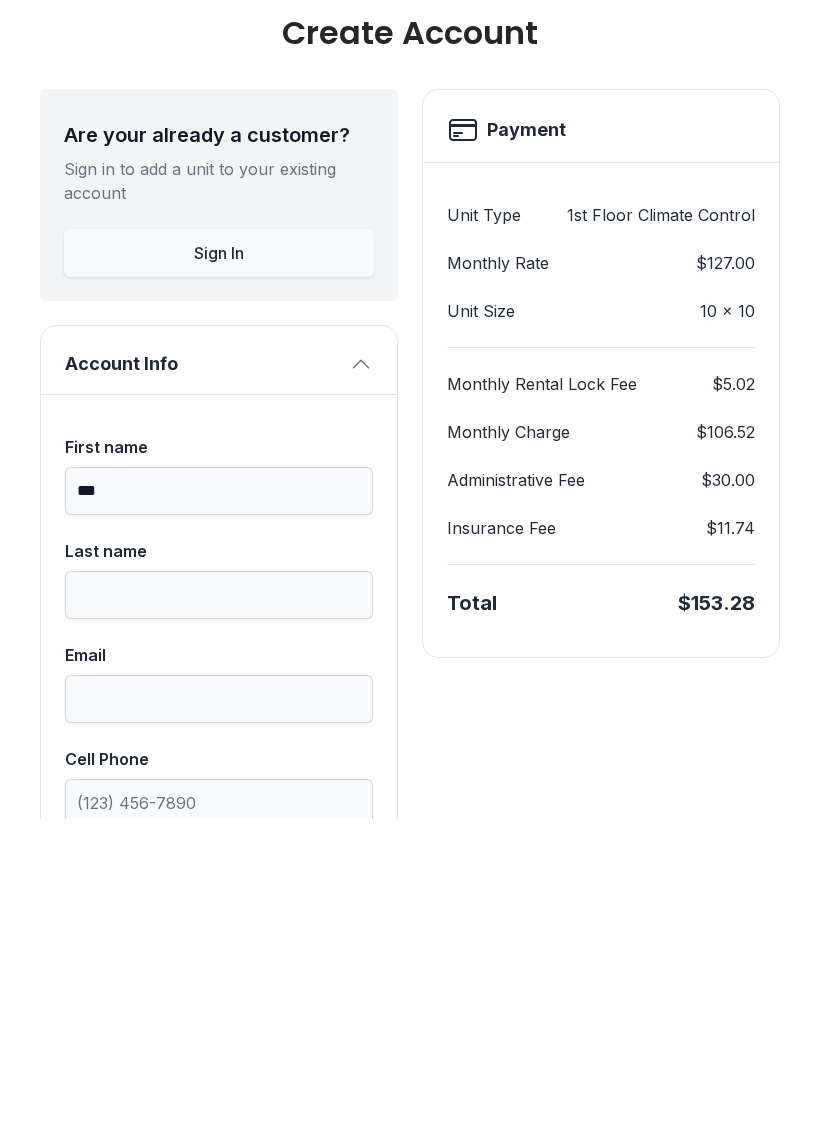 click on "Last name" at bounding box center (219, 792) 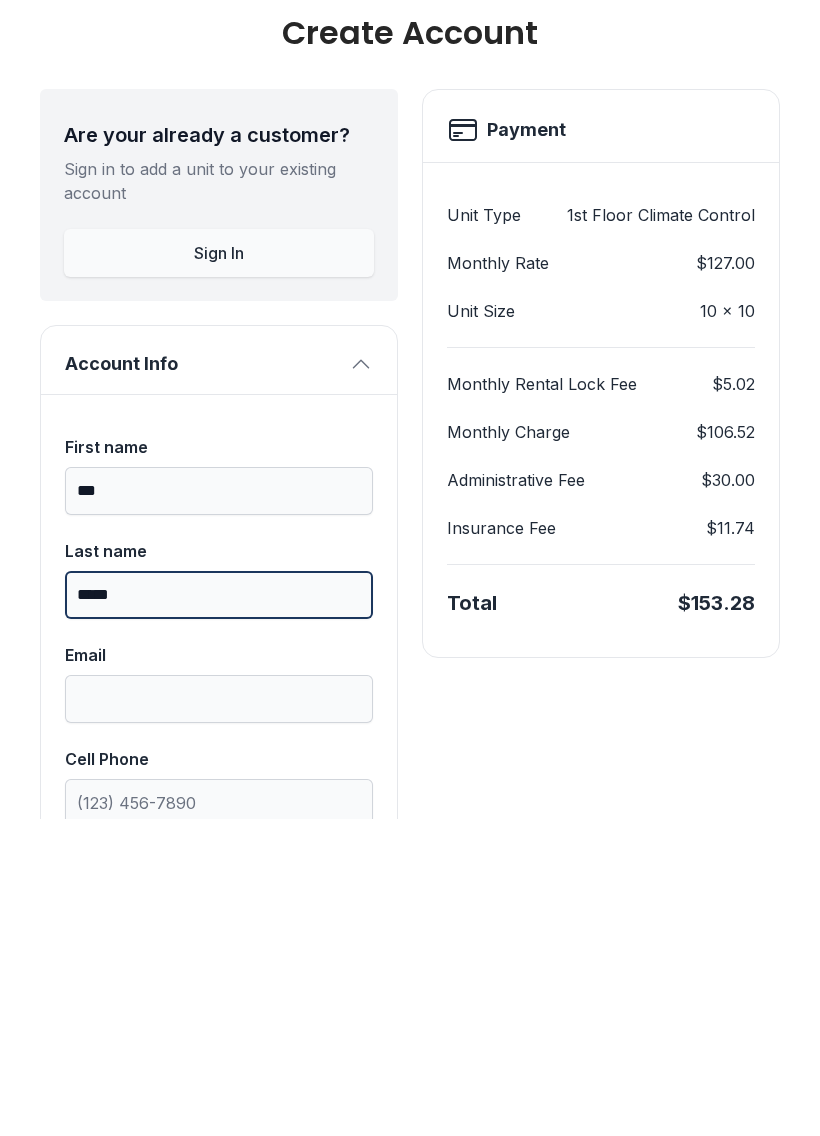 type on "*****" 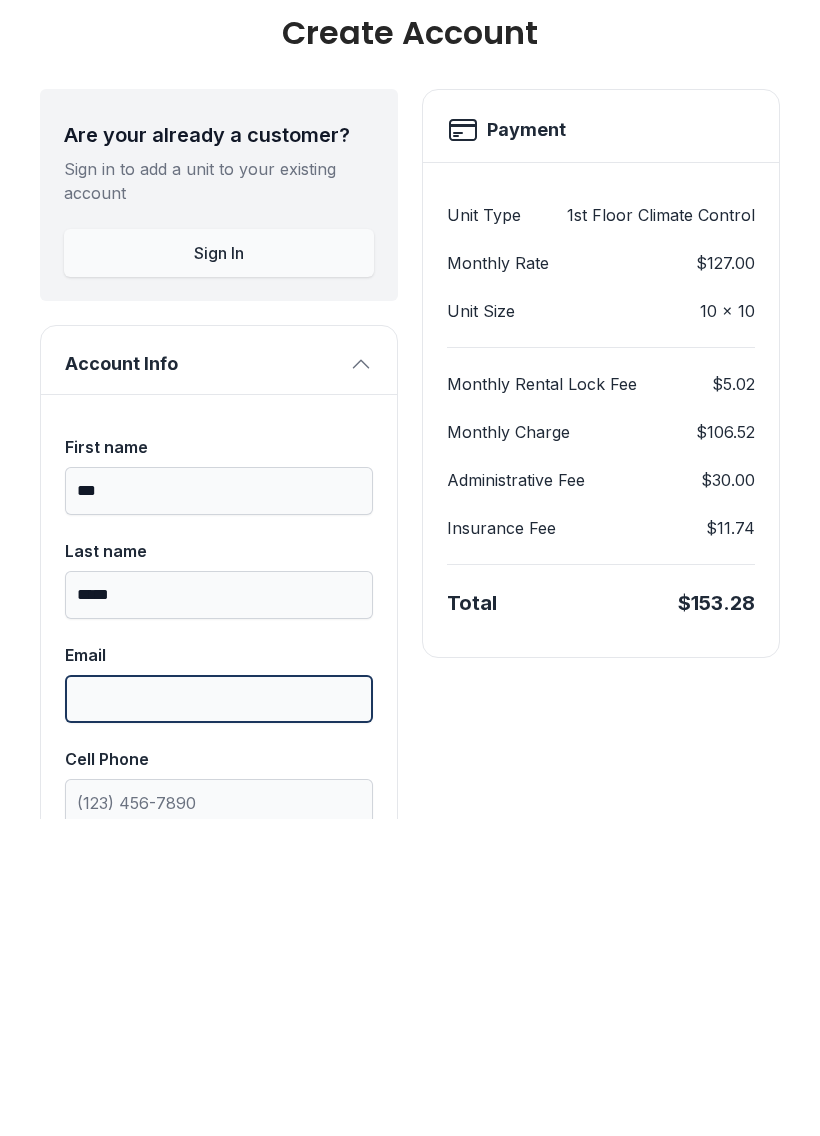 click on "Email" at bounding box center (219, 1016) 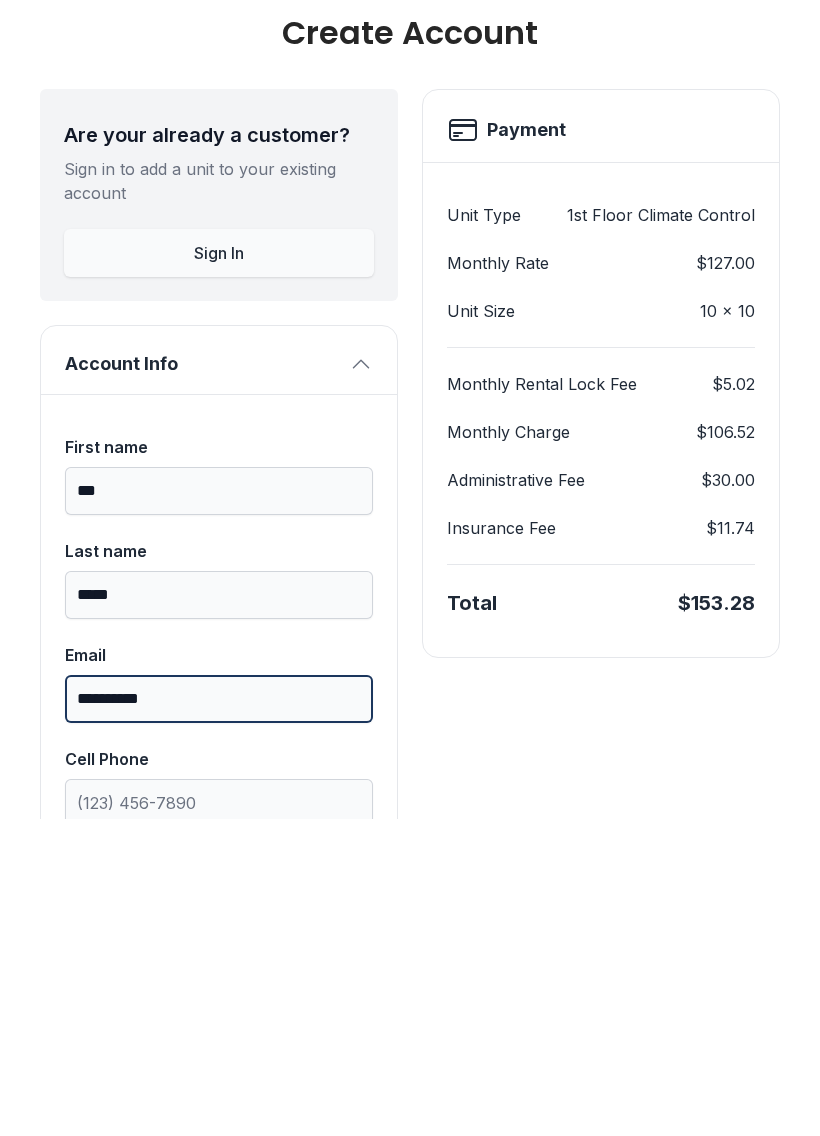 type on "**********" 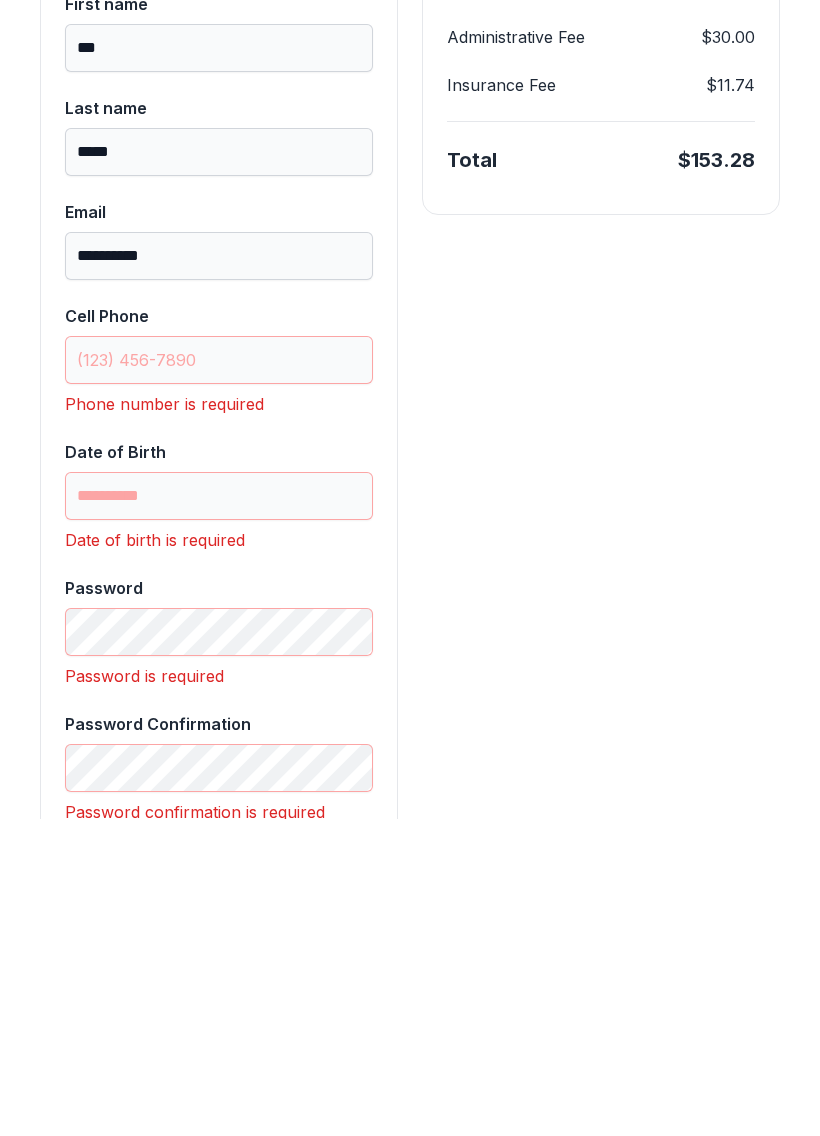 scroll, scrollTop: 399, scrollLeft: 0, axis: vertical 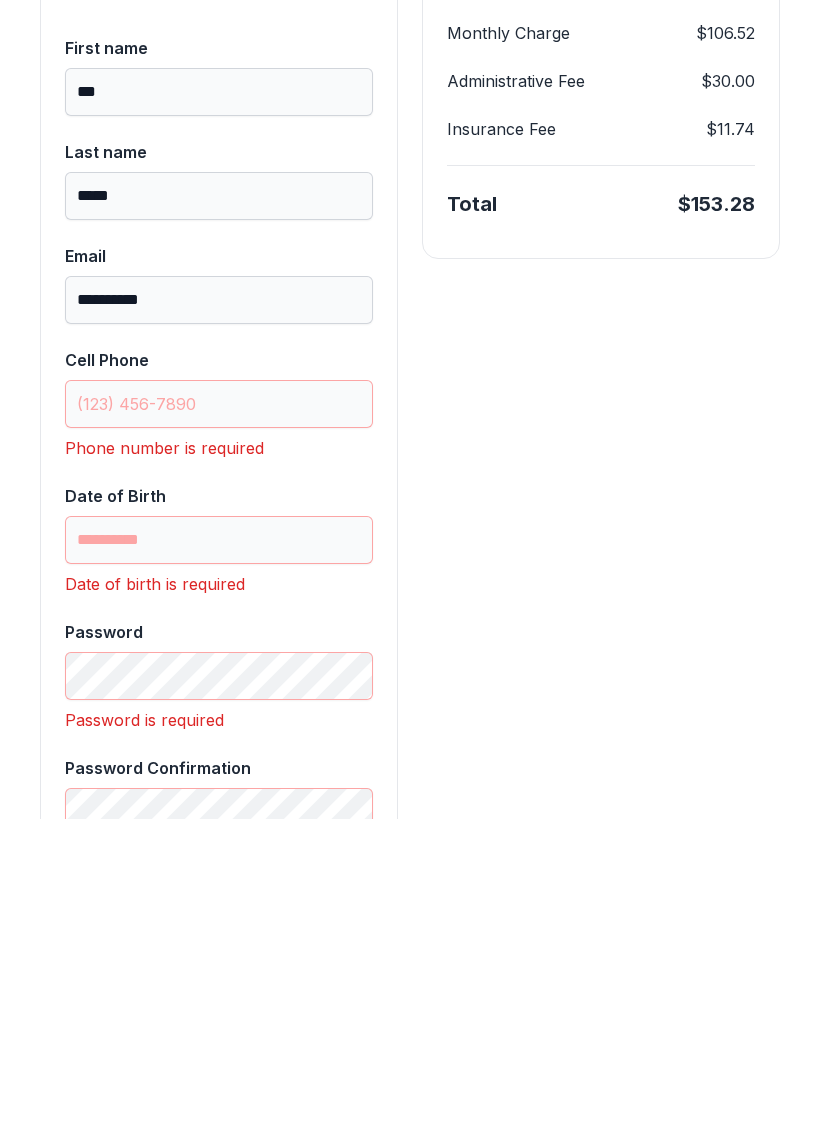 type on "**" 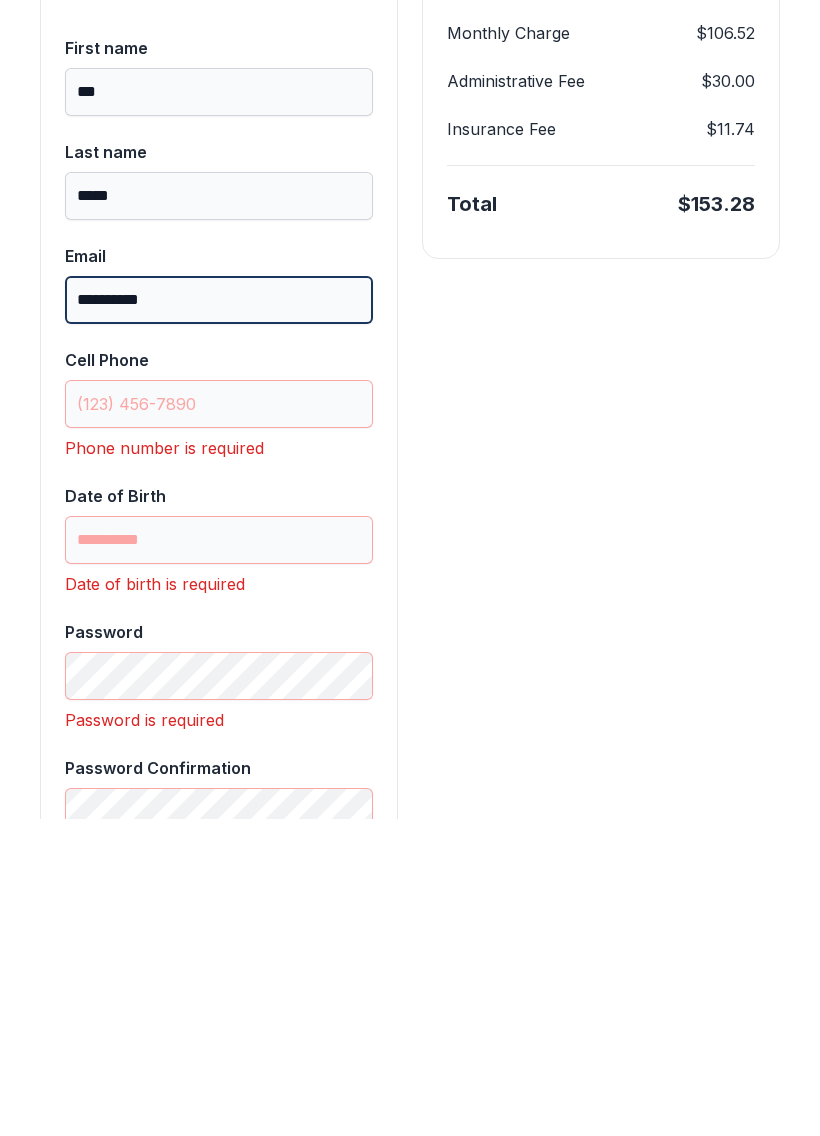 click on "**********" at bounding box center [219, 617] 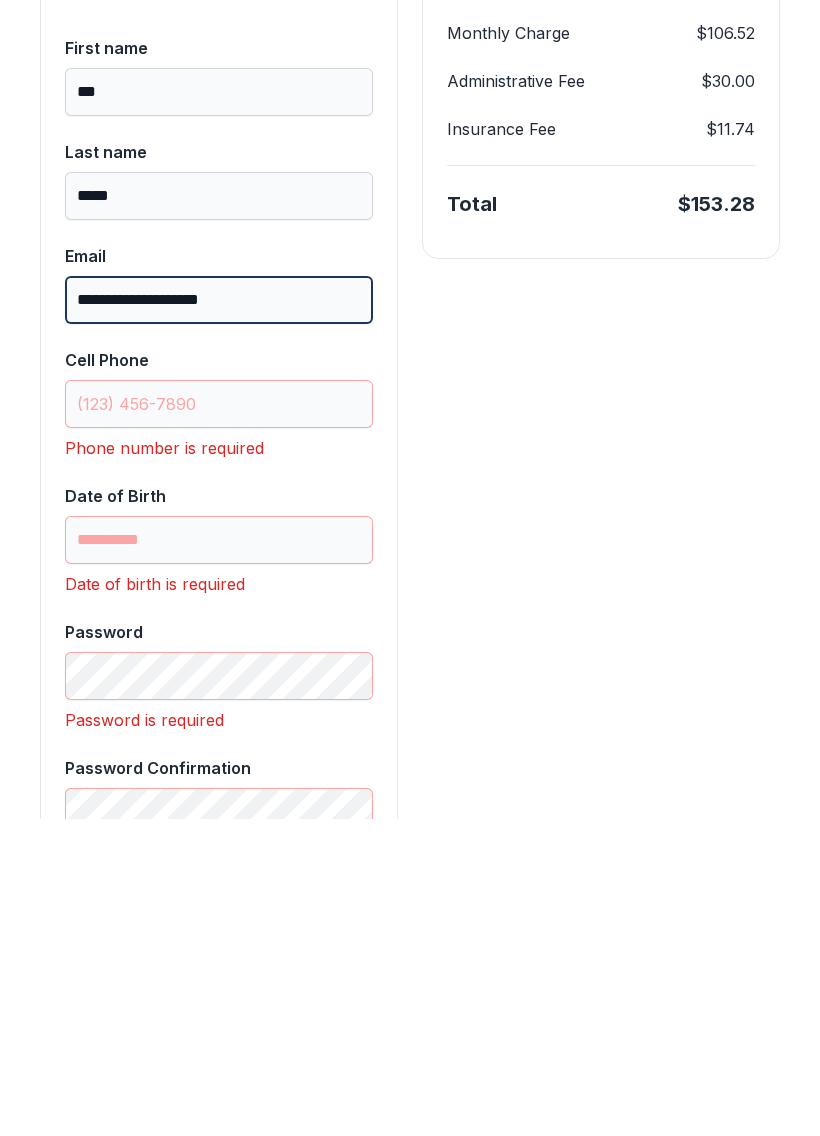 type on "**********" 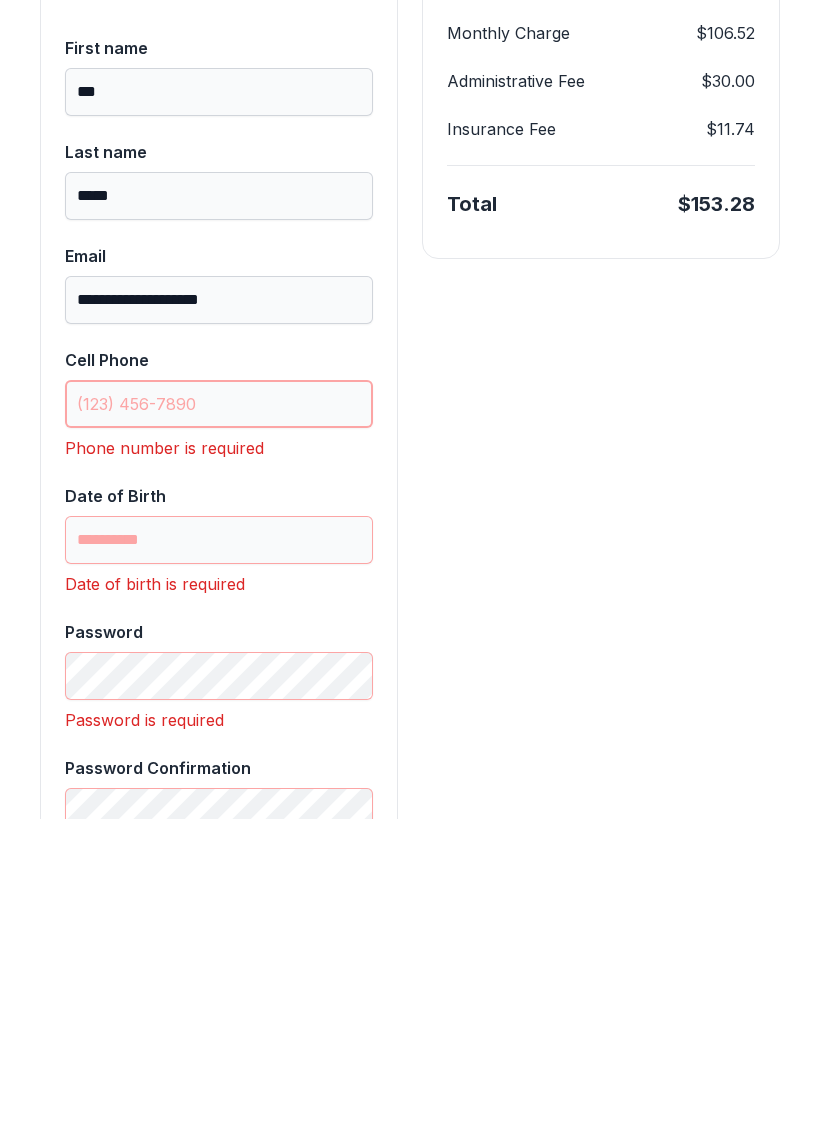 click on "Cell Phone" at bounding box center (219, 721) 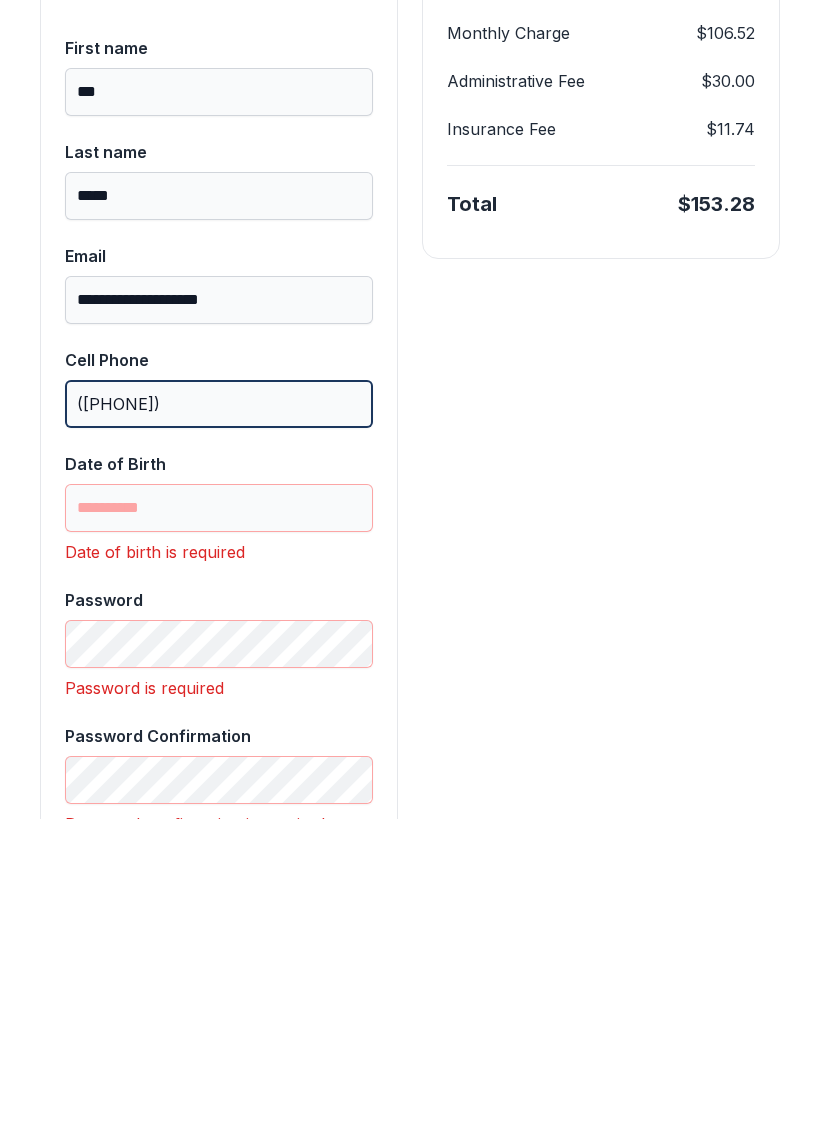 type on "([PHONE])" 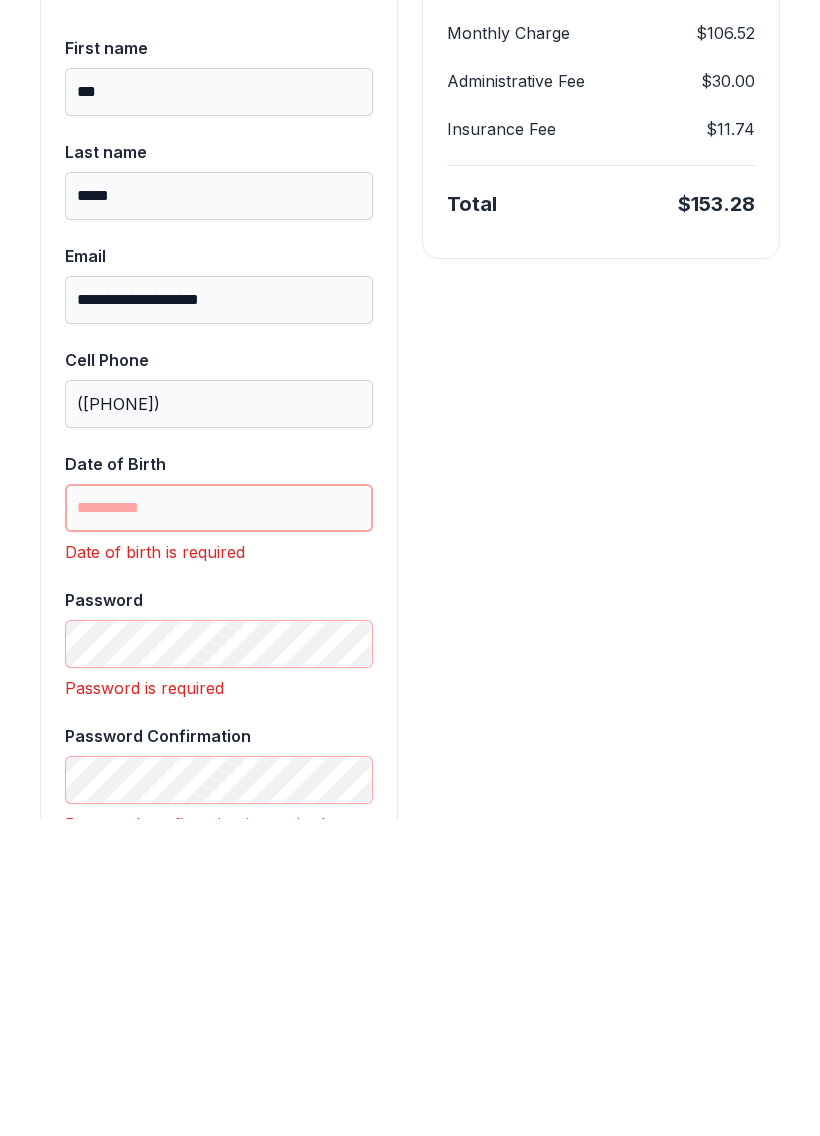 click on "Date of Birth" at bounding box center (219, 825) 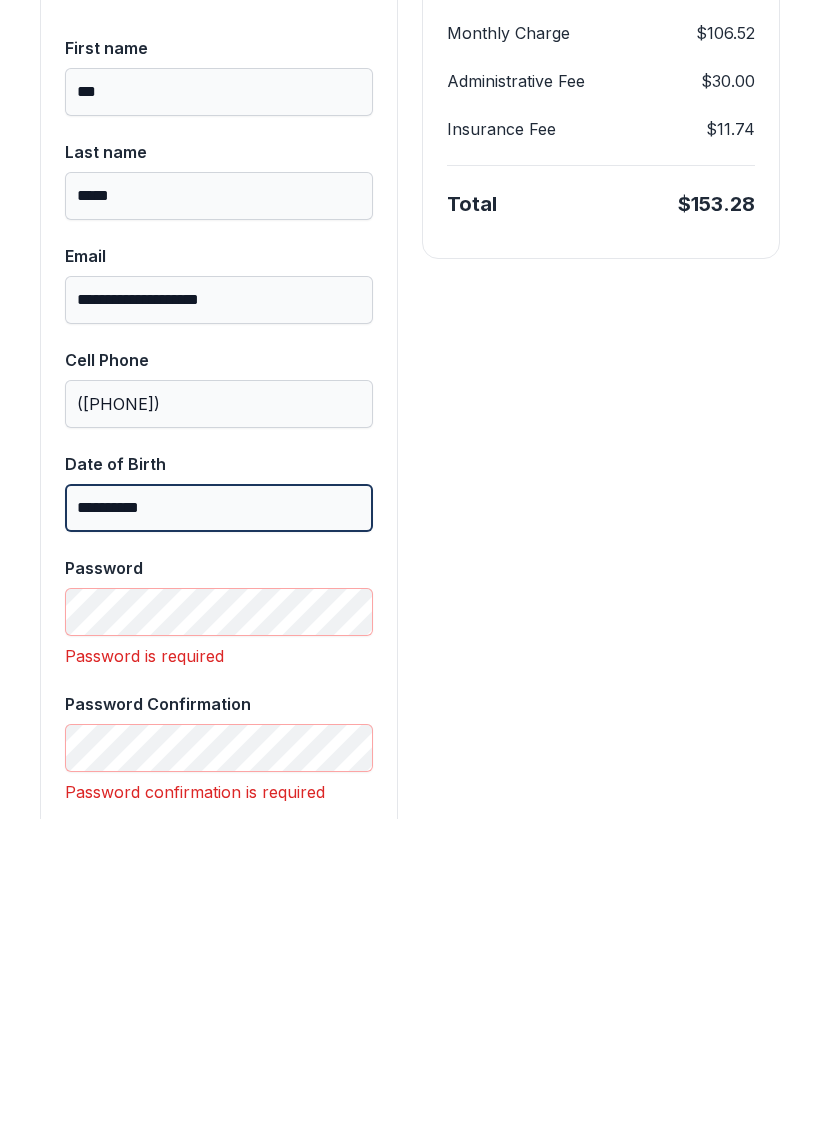 type on "**********" 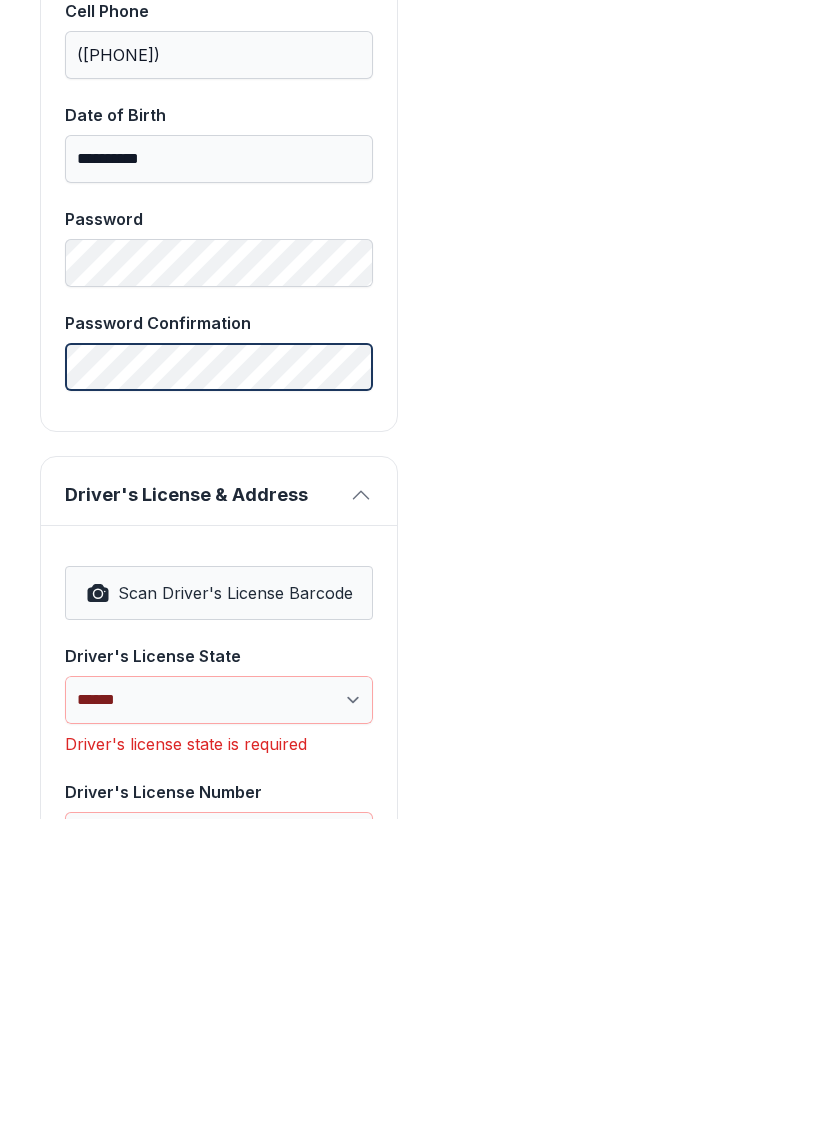 scroll, scrollTop: 750, scrollLeft: 0, axis: vertical 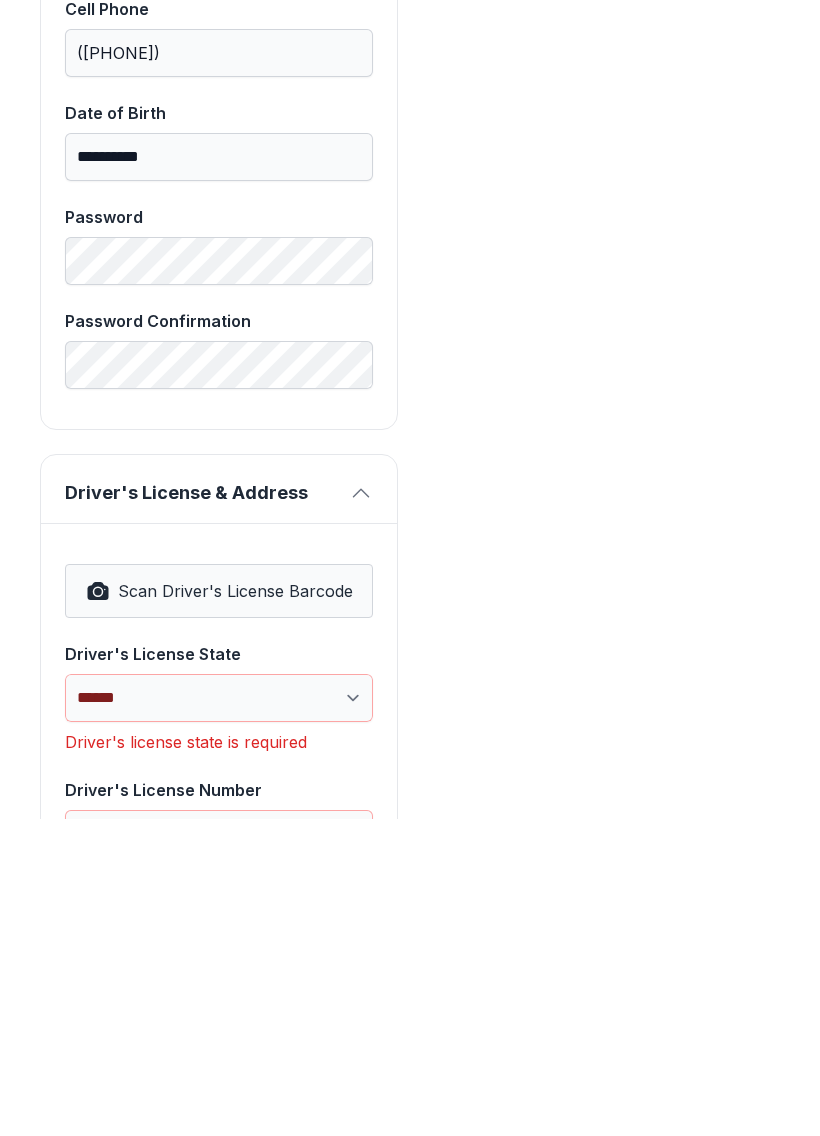 click on "**********" at bounding box center [219, 1312] 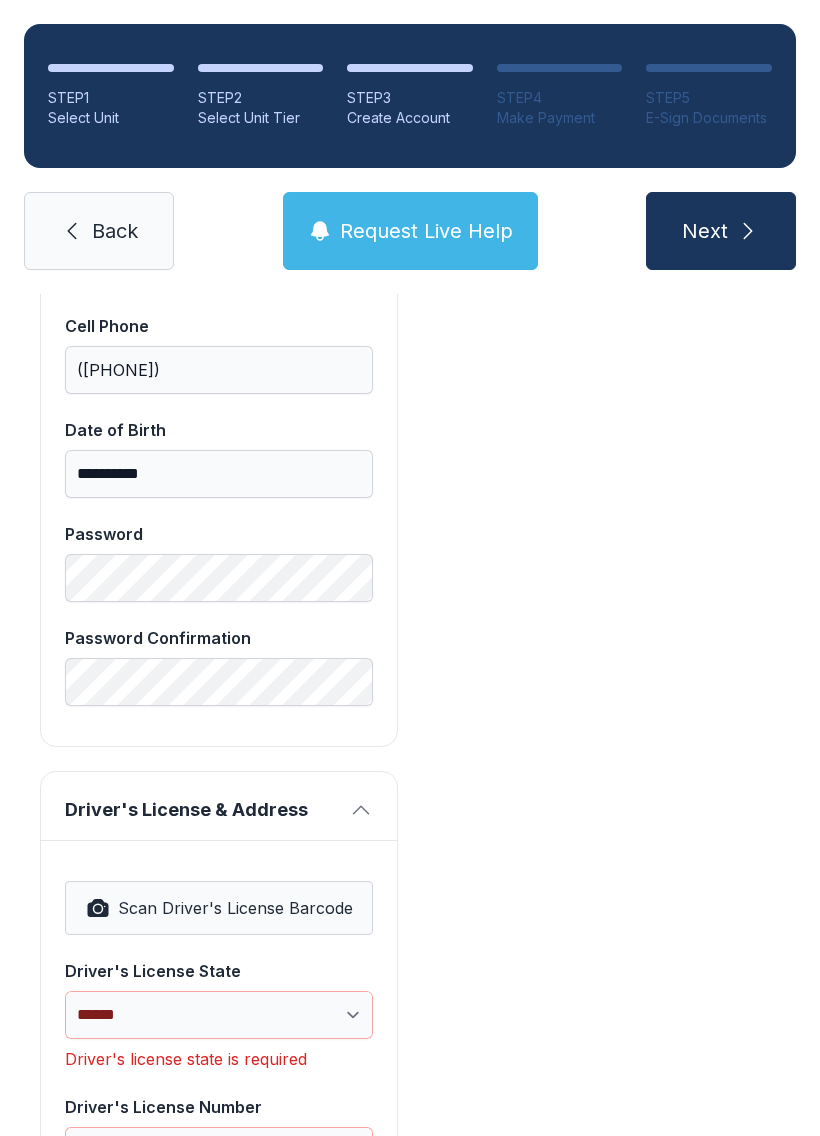 click on "Scan Driver's License Barcode" at bounding box center [235, 908] 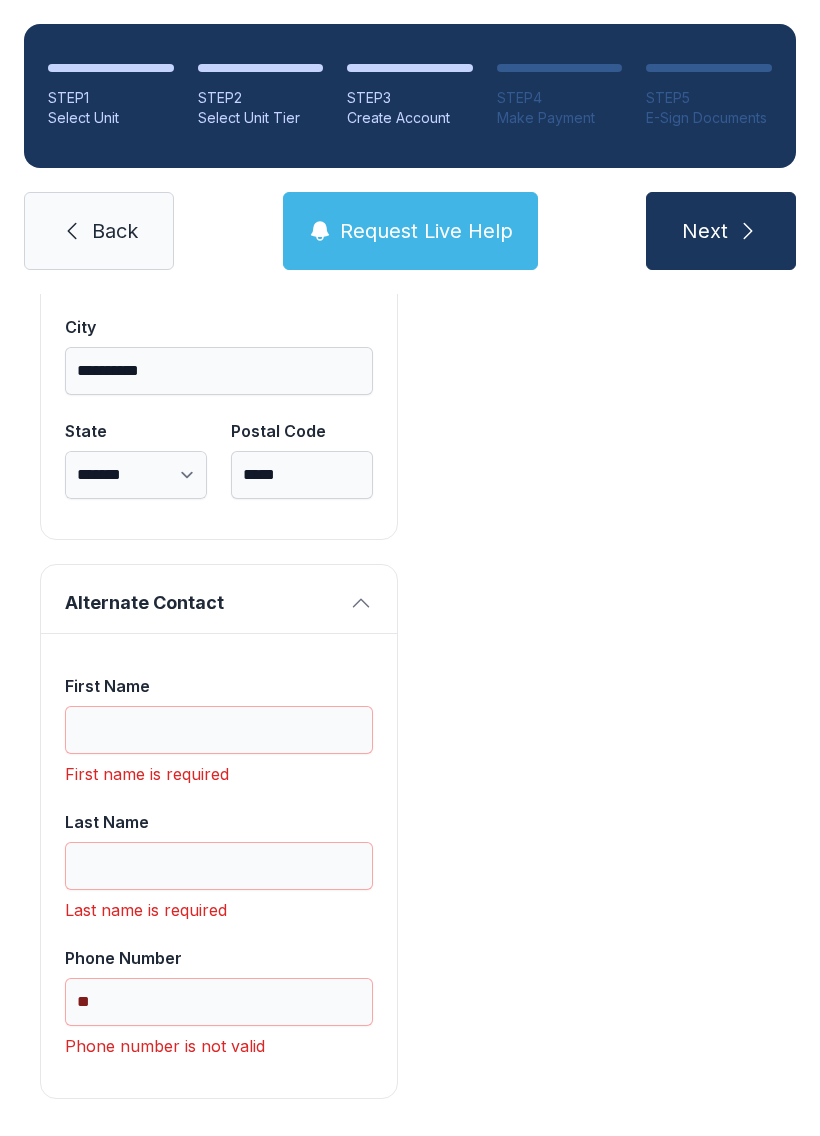 scroll, scrollTop: 1809, scrollLeft: 0, axis: vertical 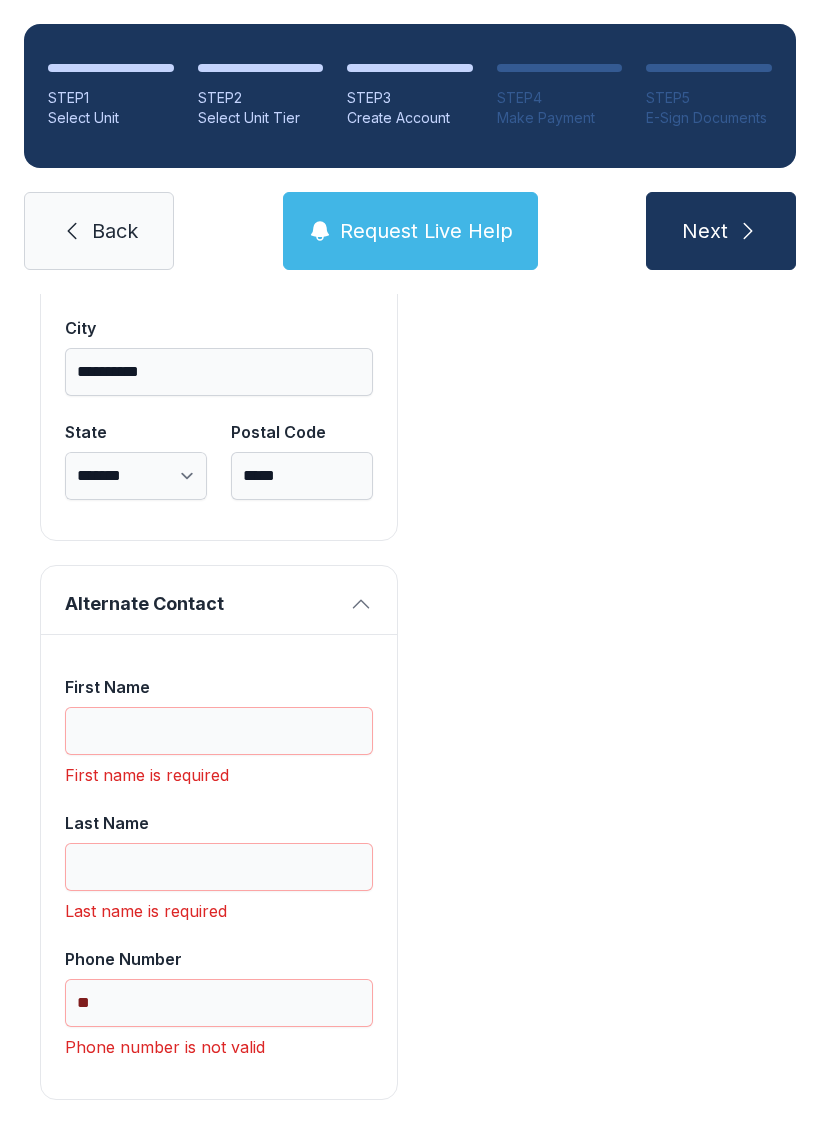 click on "First Name" at bounding box center (219, 731) 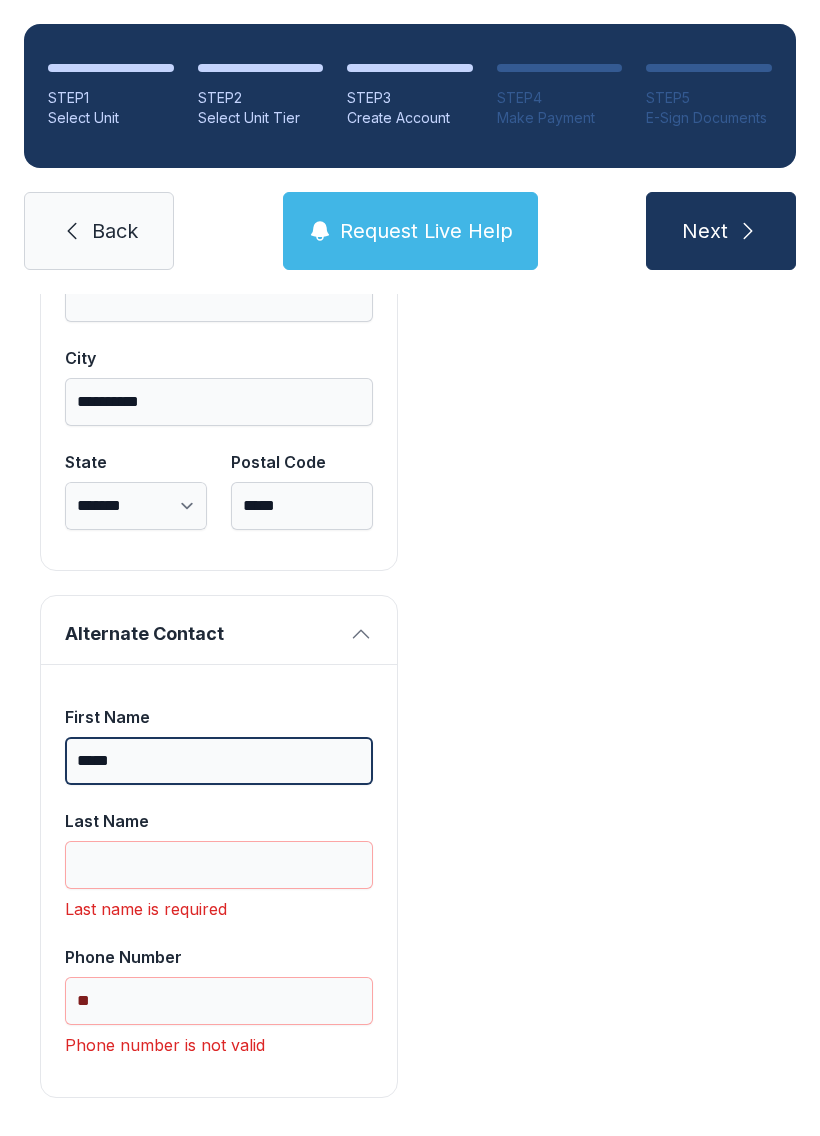 scroll, scrollTop: 1777, scrollLeft: 0, axis: vertical 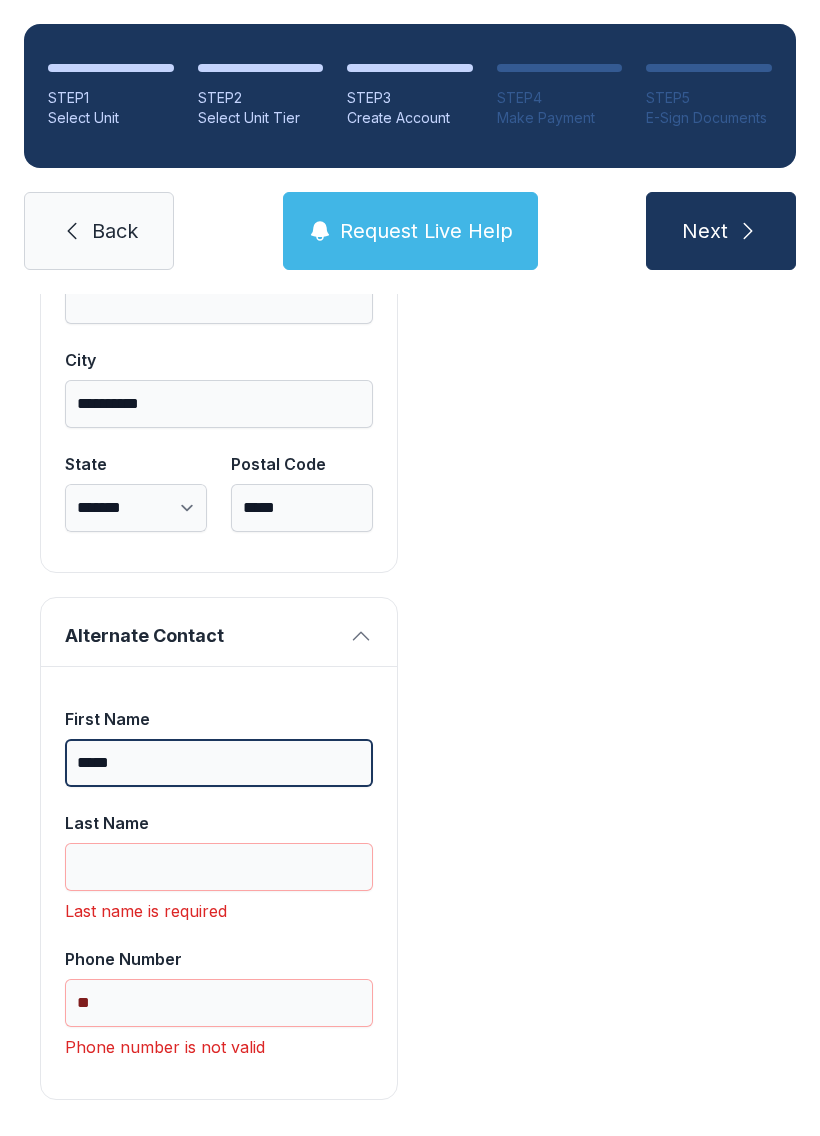 type on "*****" 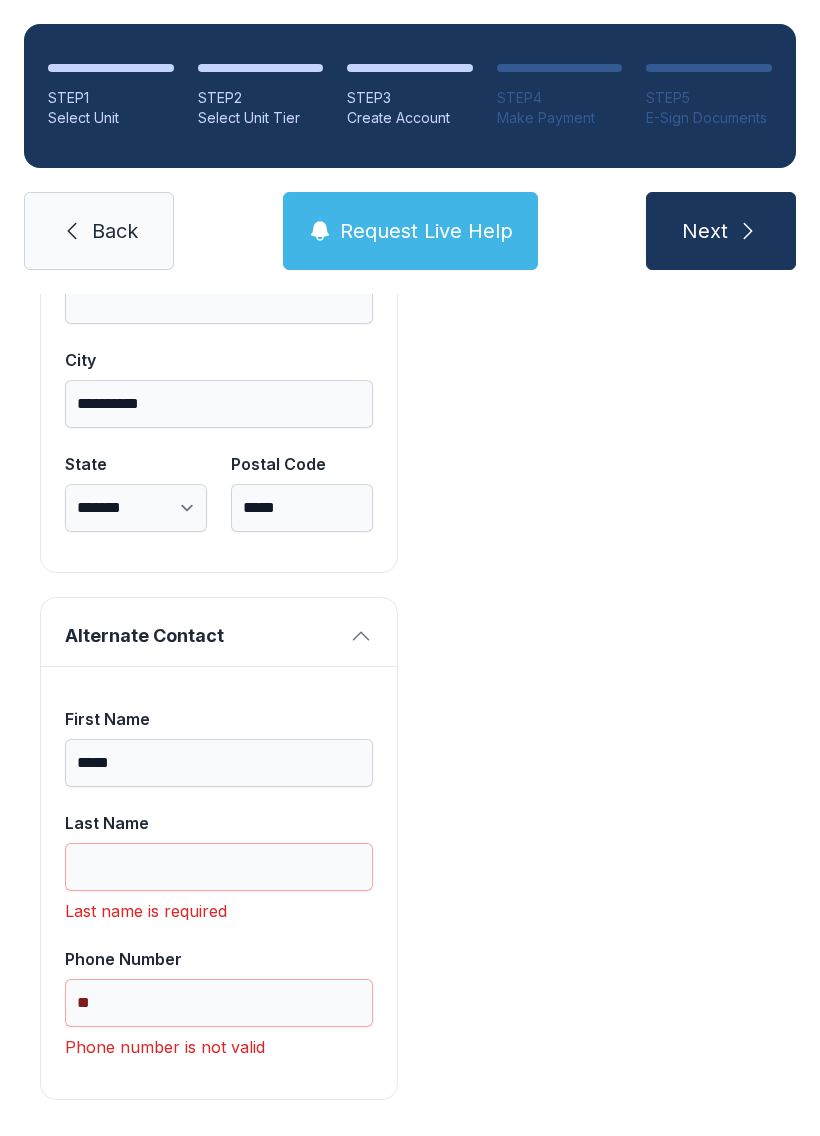 click on "Payment Unit Type 1st Floor Climate Control Monthly Rate $127.00 Unit Size 10 x 10 Monthly Rental Lock Fee $5.02 Monthly Charge $106.52 Administrative Fee $30.00 Insurance Fee $11.74 Total $153.28" at bounding box center (601, -136) 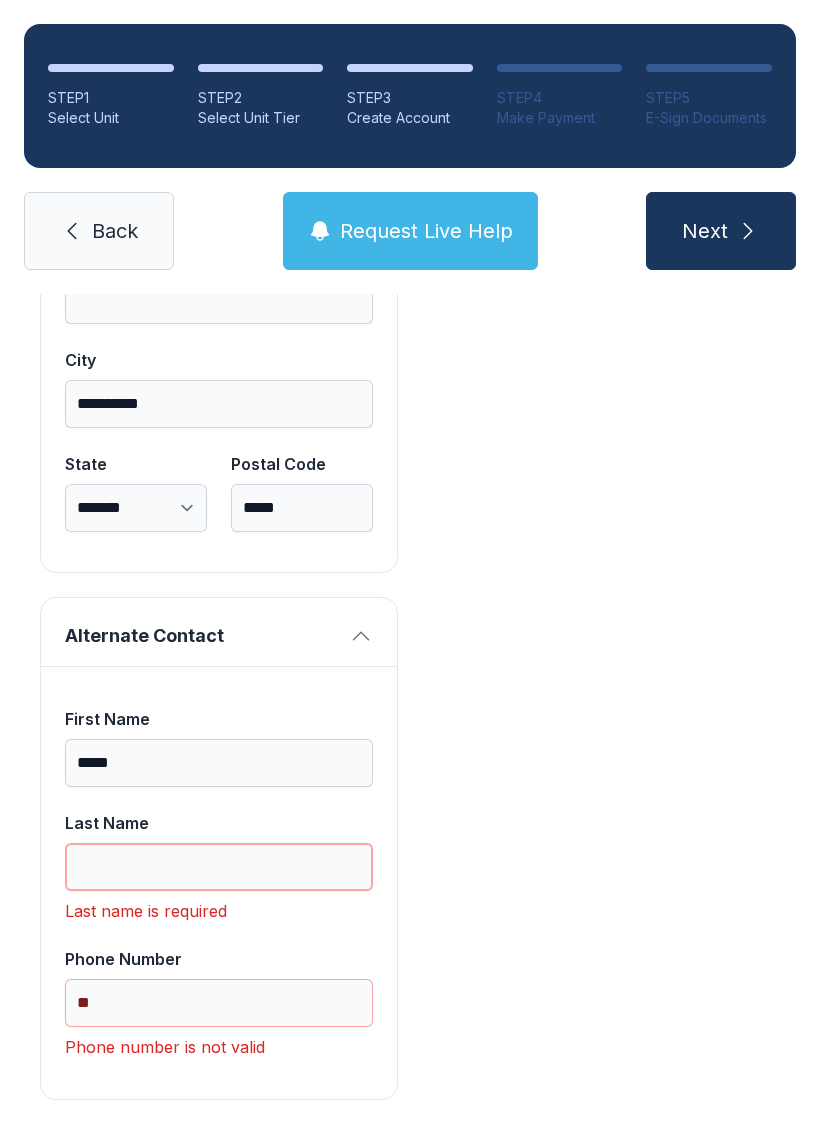 click on "Last Name" at bounding box center (219, 867) 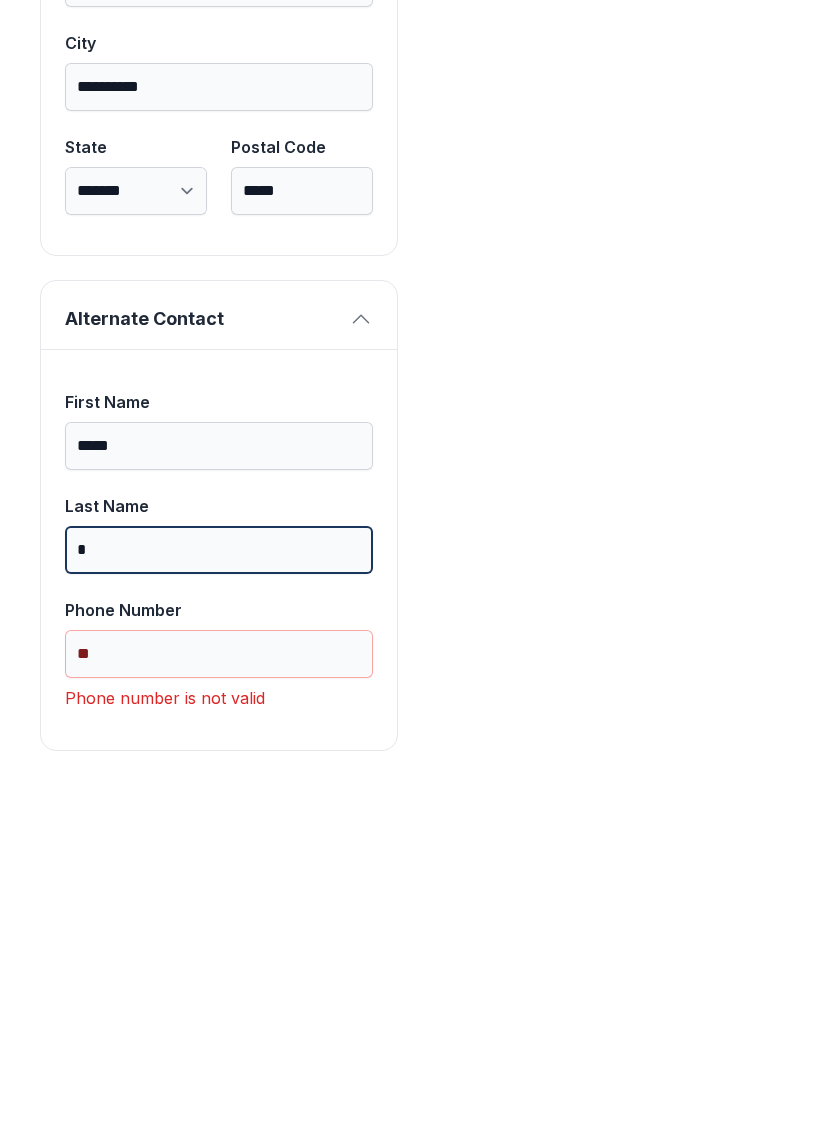 scroll, scrollTop: 1745, scrollLeft: 0, axis: vertical 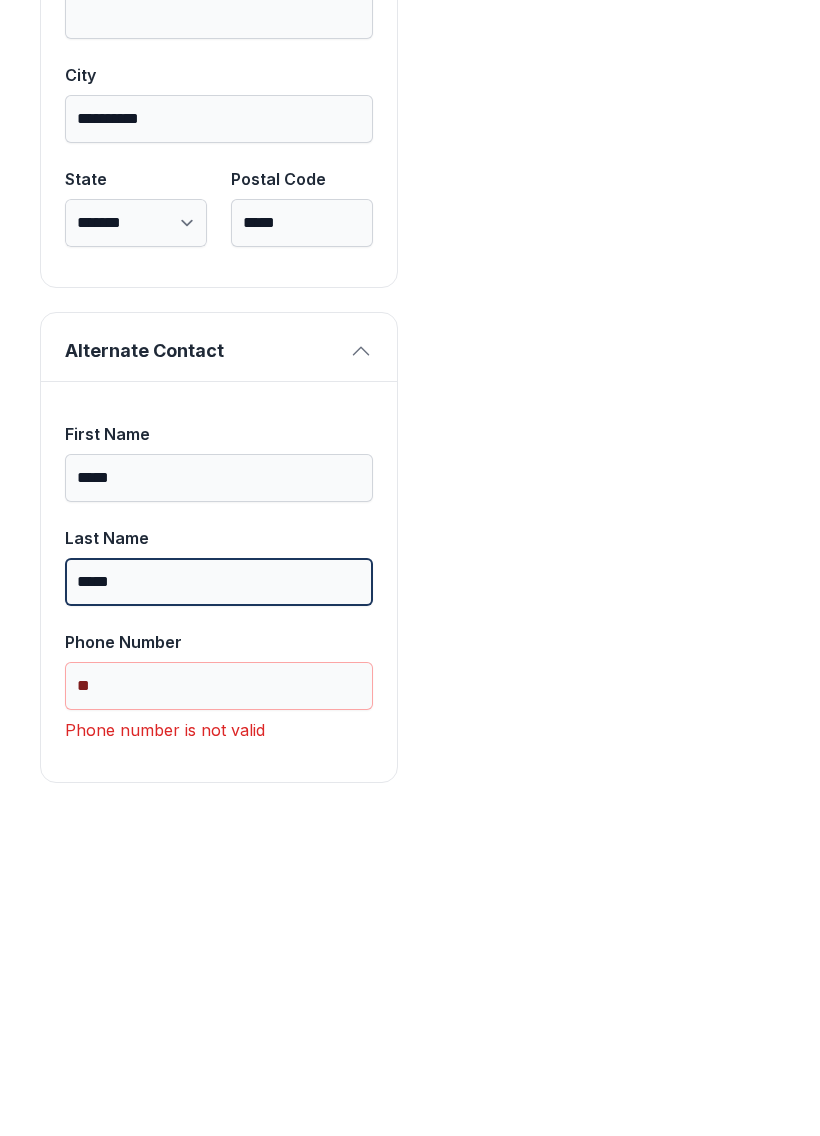 type on "*****" 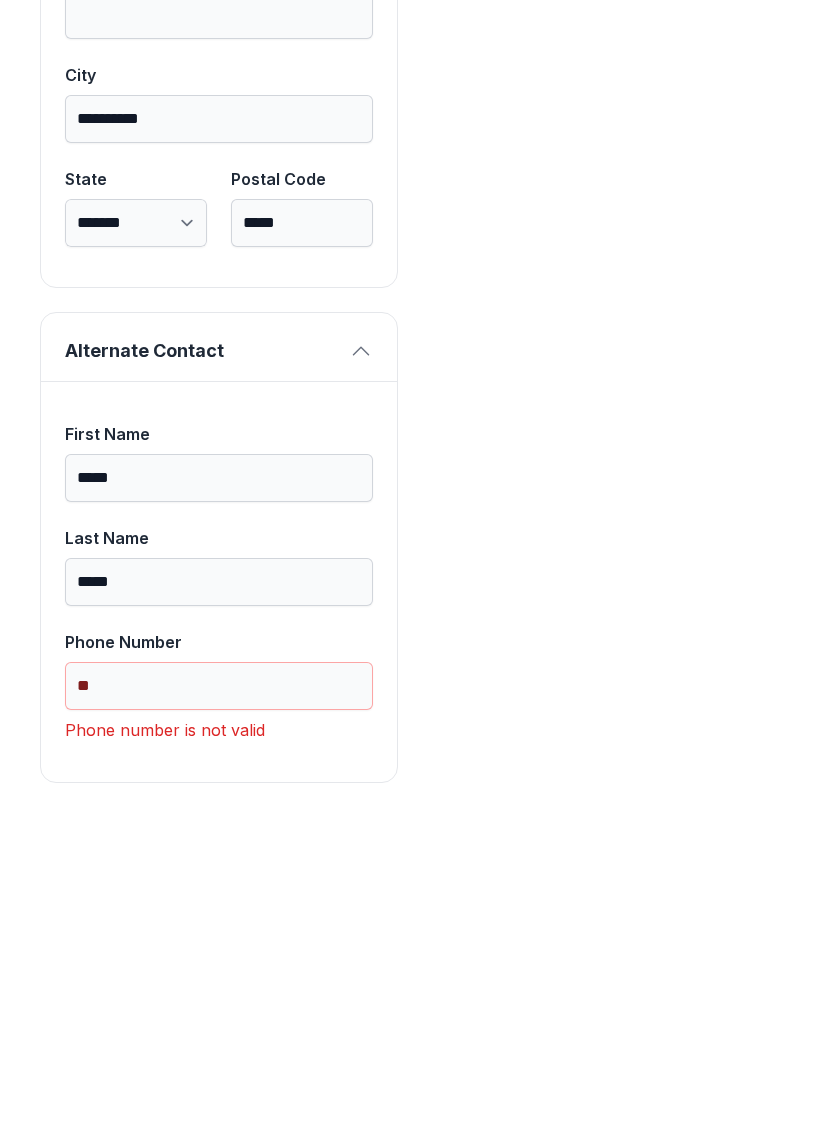 click on "**" at bounding box center (219, 1003) 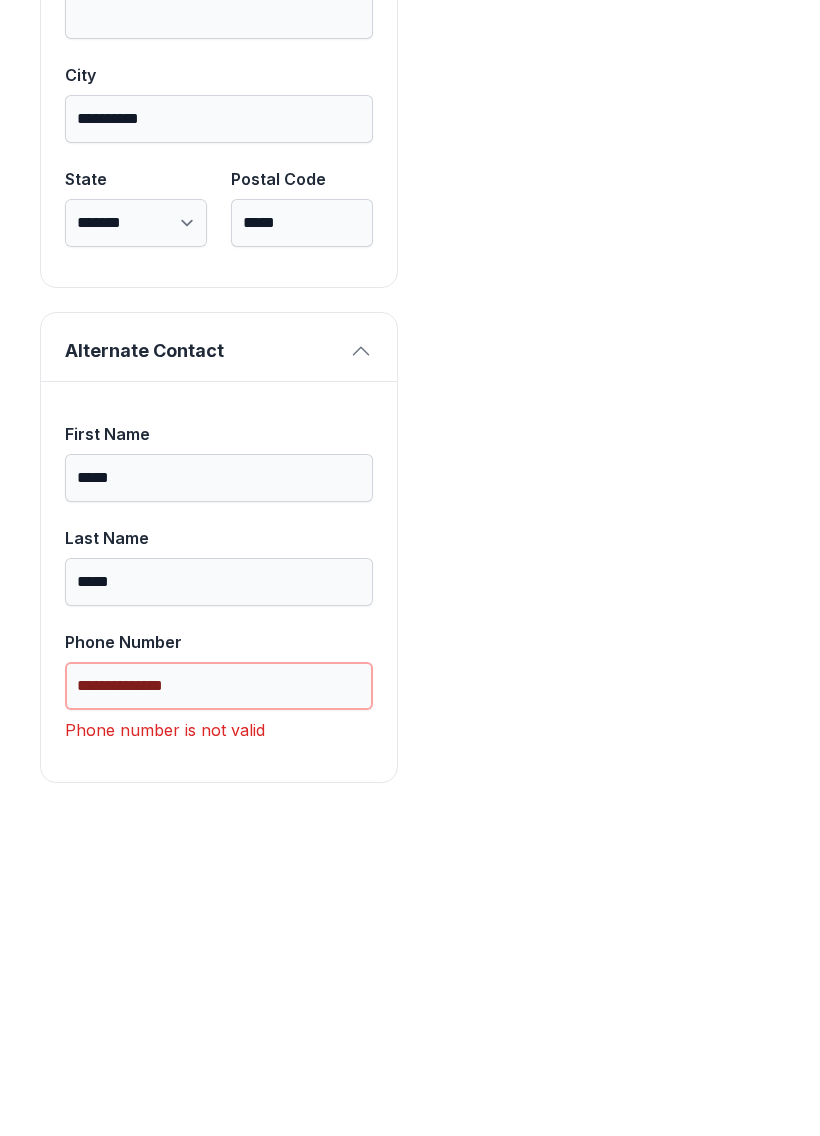 scroll, scrollTop: 1713, scrollLeft: 0, axis: vertical 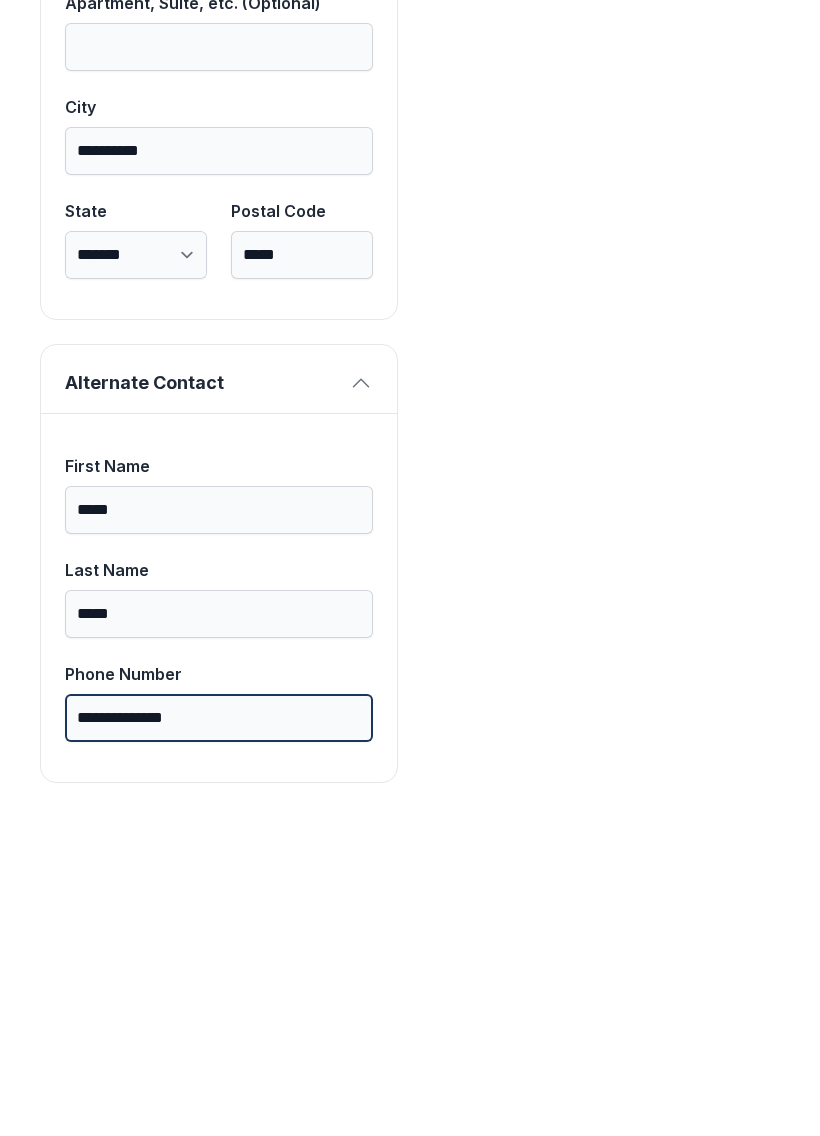 type on "**********" 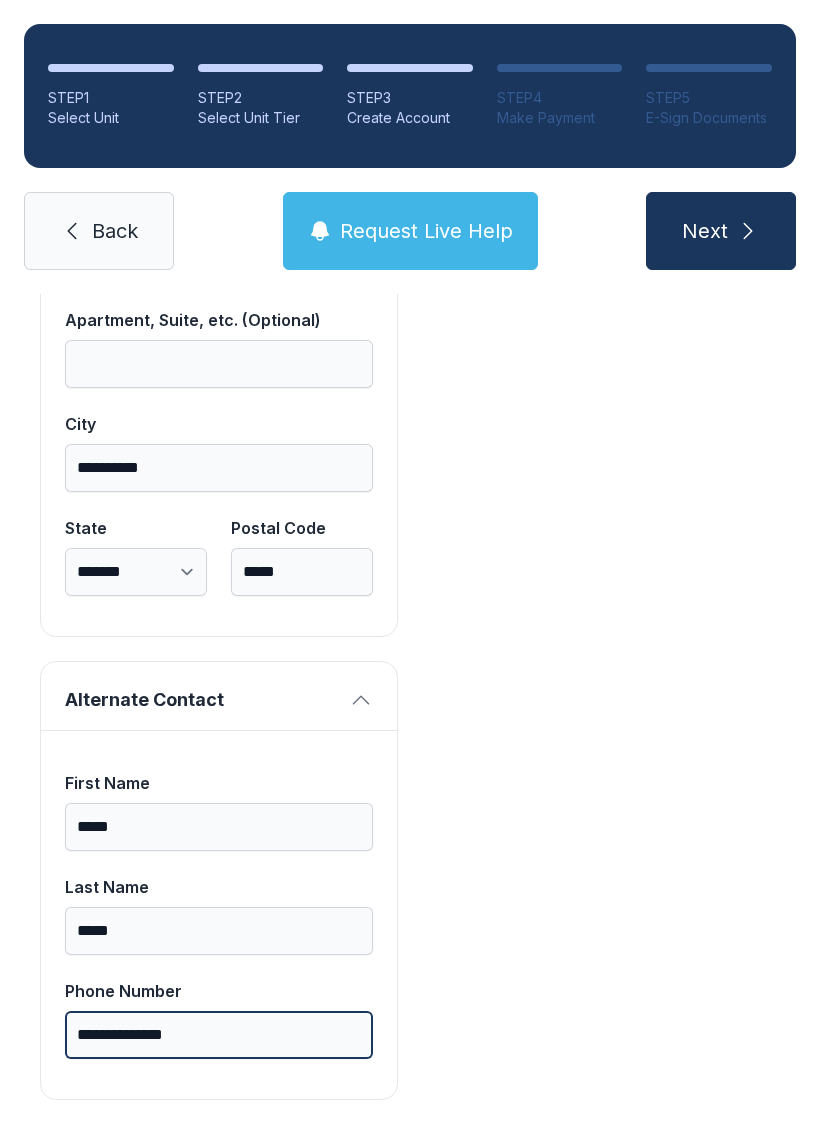 scroll, scrollTop: 0, scrollLeft: 0, axis: both 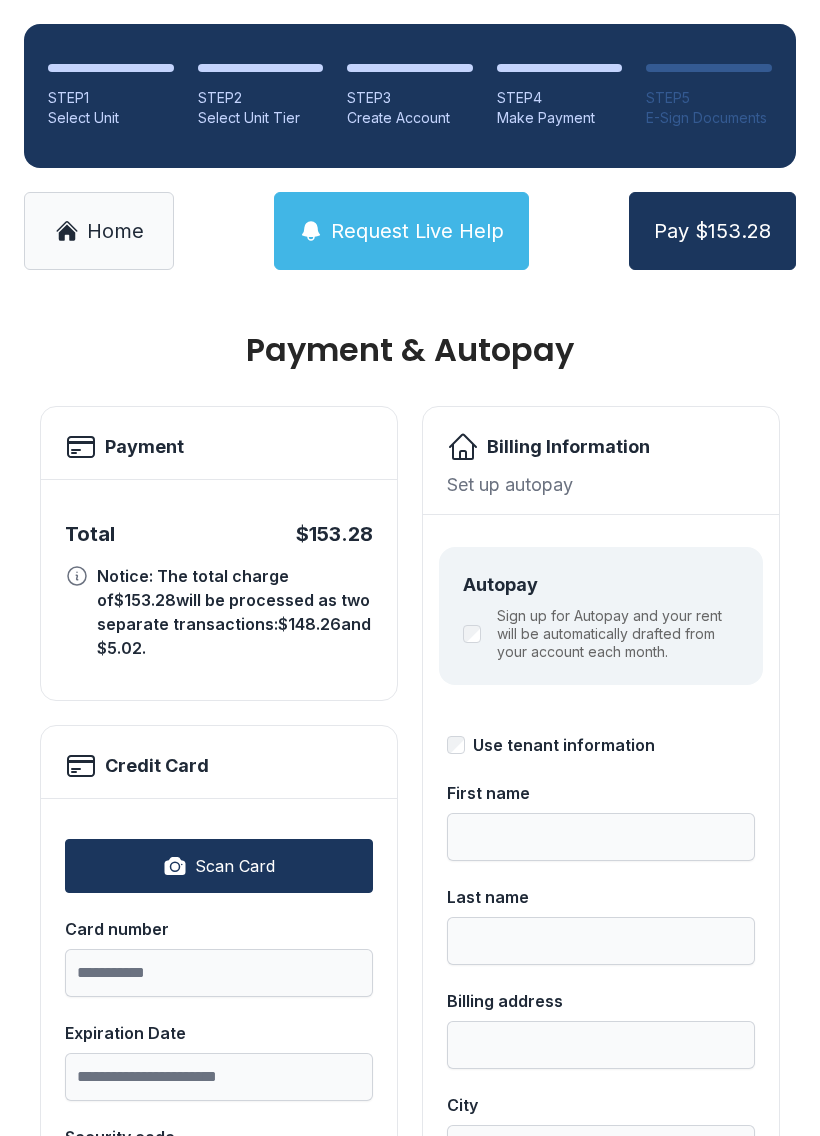 click on "Scan Card" at bounding box center (235, 866) 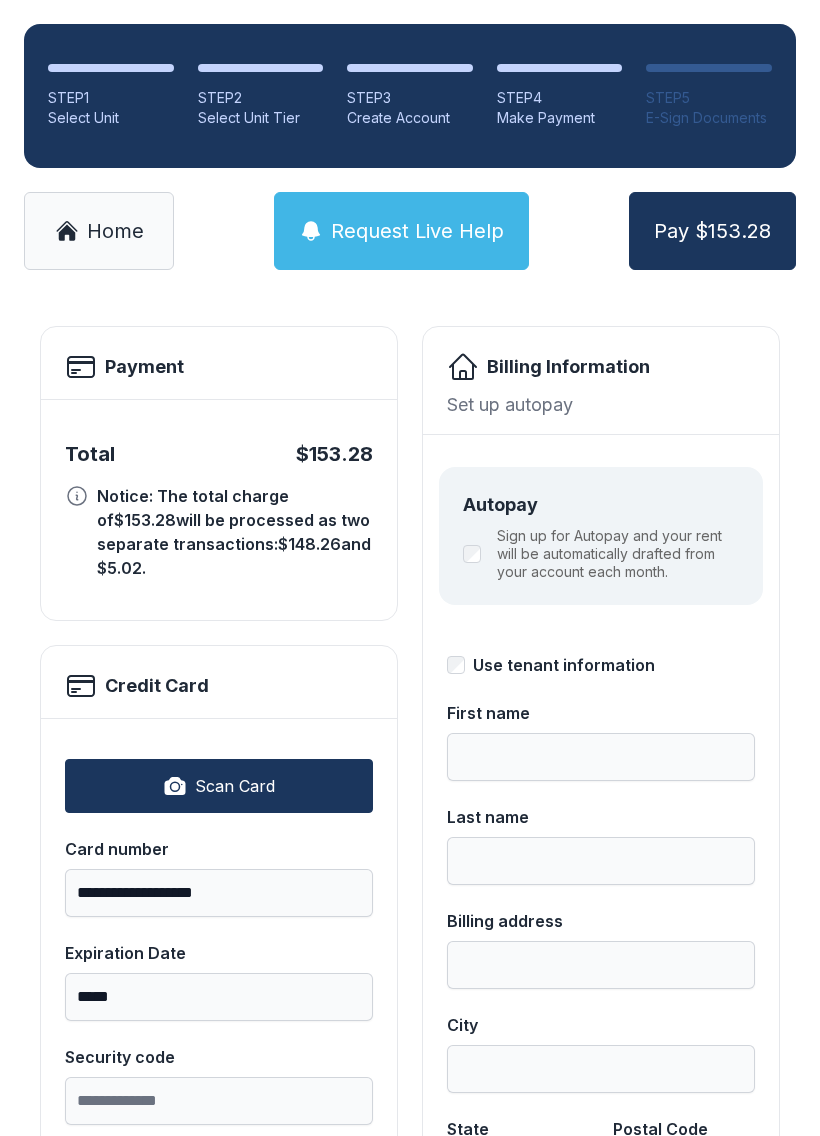 scroll, scrollTop: 81, scrollLeft: 0, axis: vertical 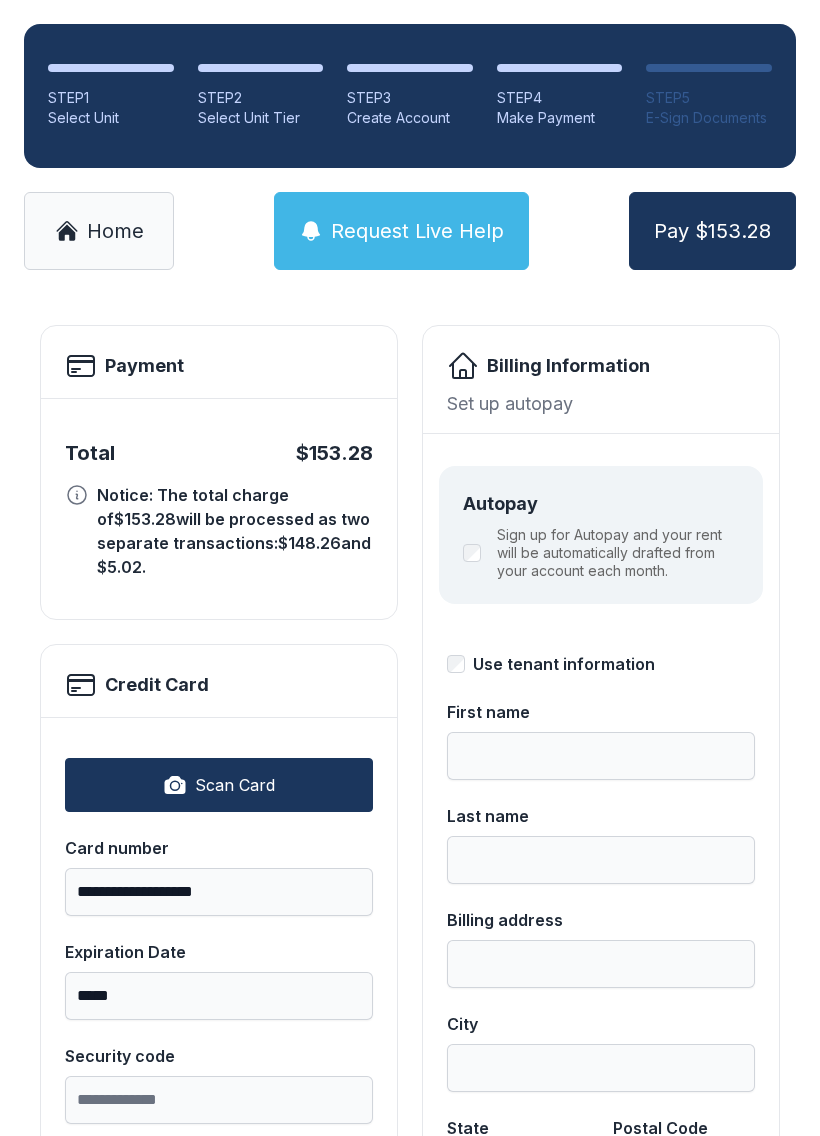 click on "**********" at bounding box center (219, 941) 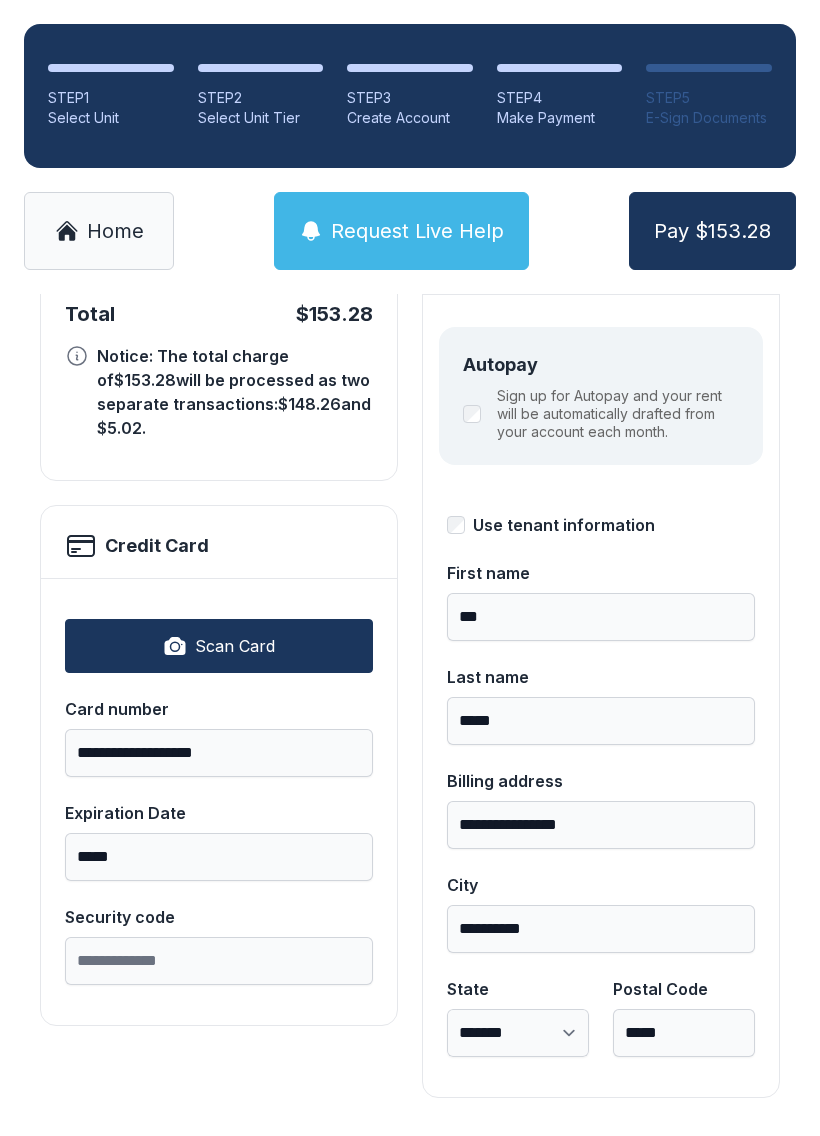 scroll, scrollTop: 218, scrollLeft: 0, axis: vertical 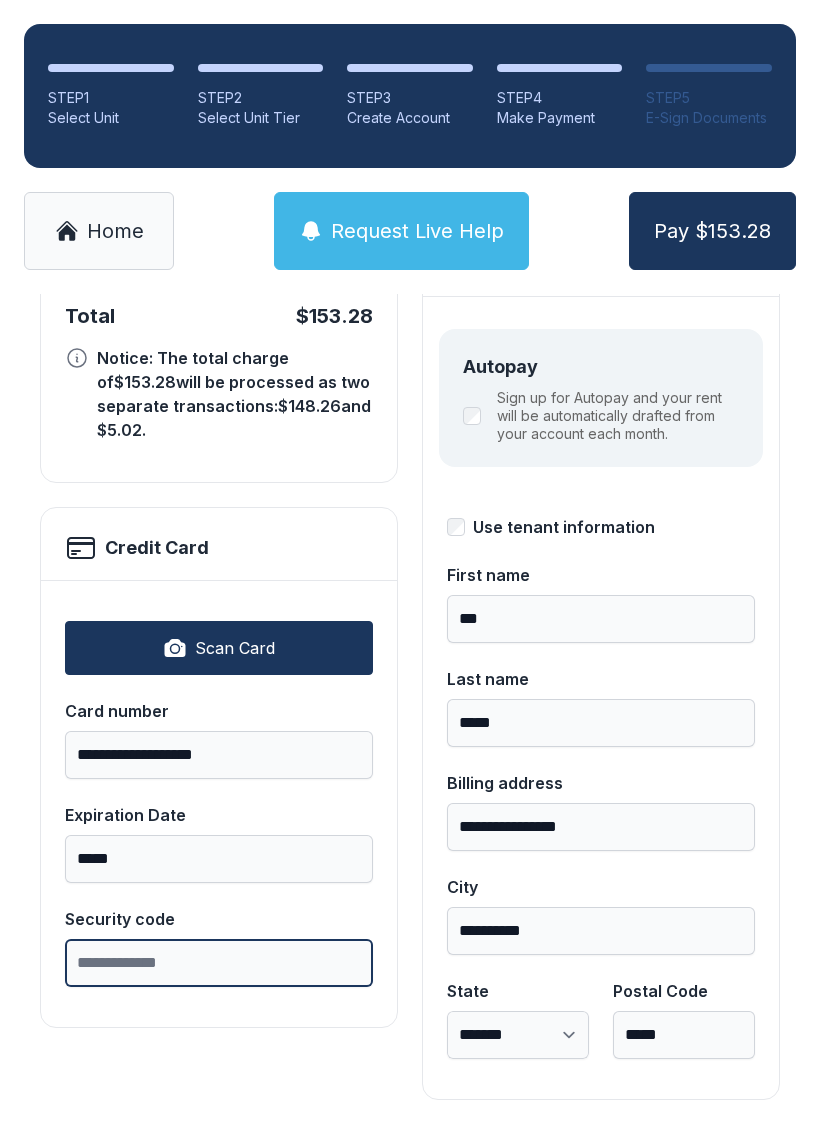 click on "Security code" at bounding box center [219, 963] 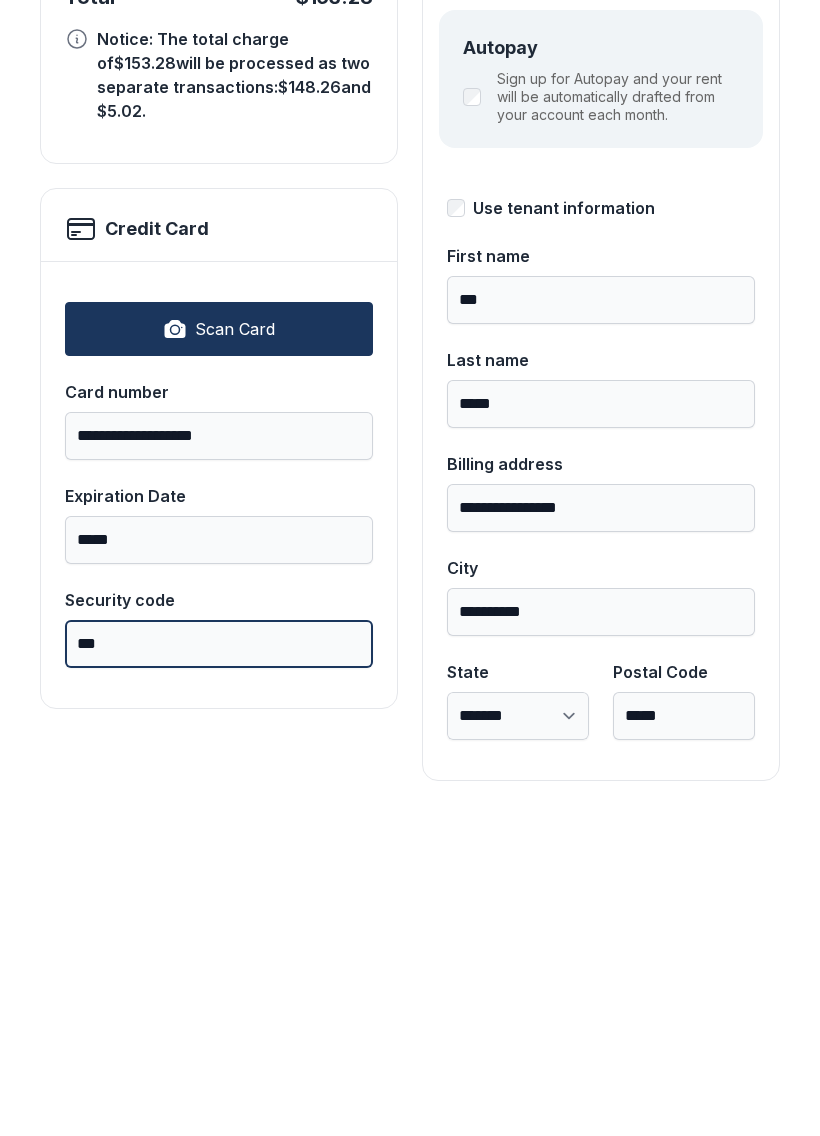 scroll, scrollTop: 218, scrollLeft: 0, axis: vertical 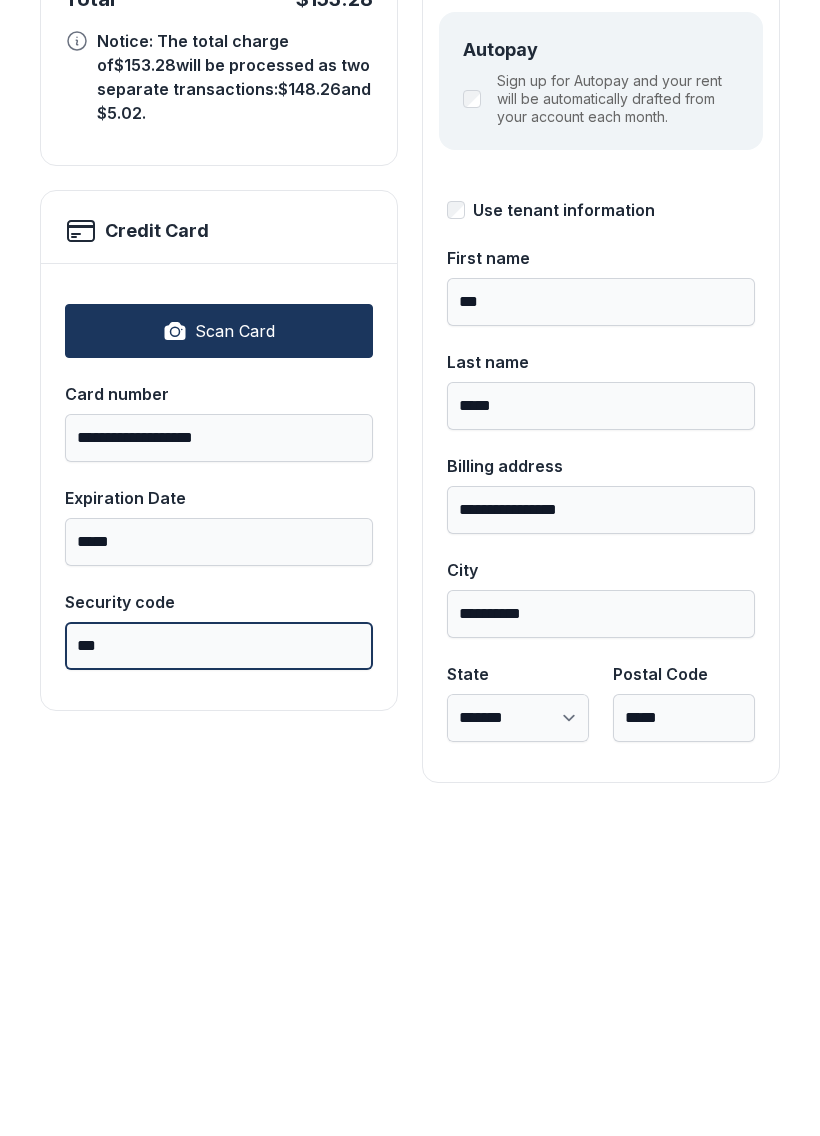 type on "***" 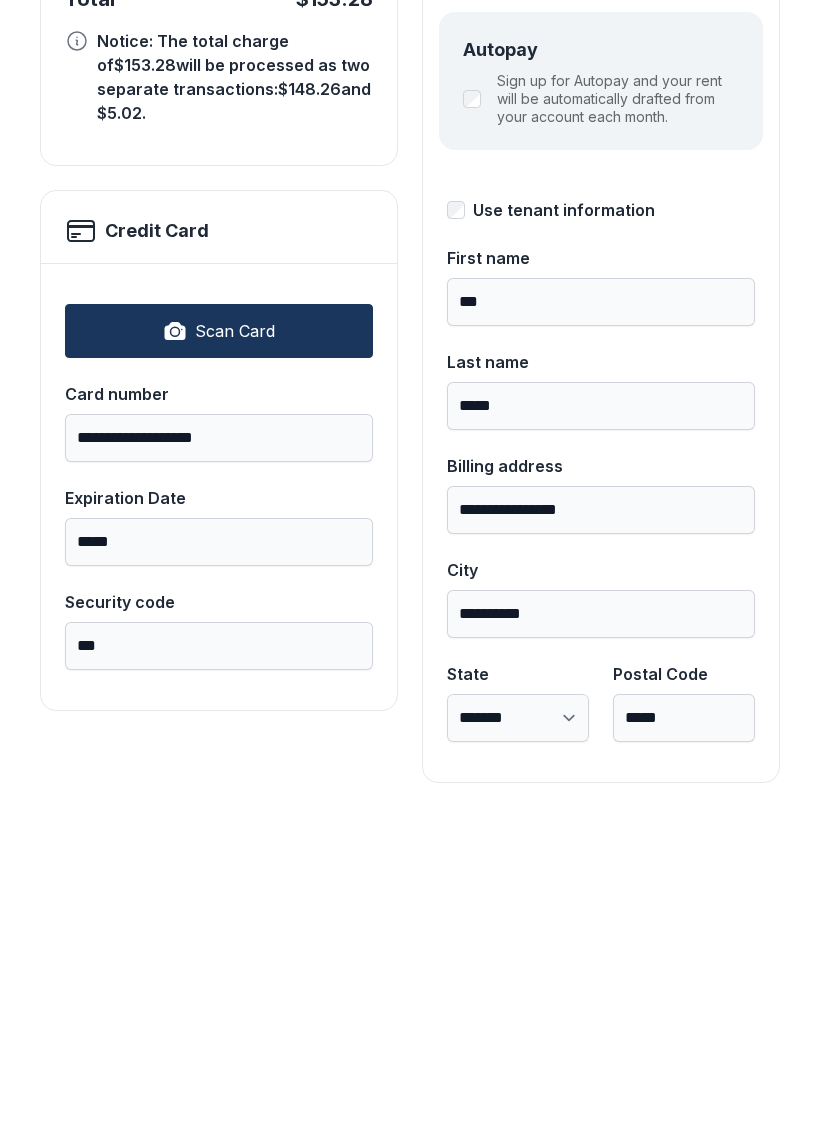 click on "**********" at bounding box center (219, 644) 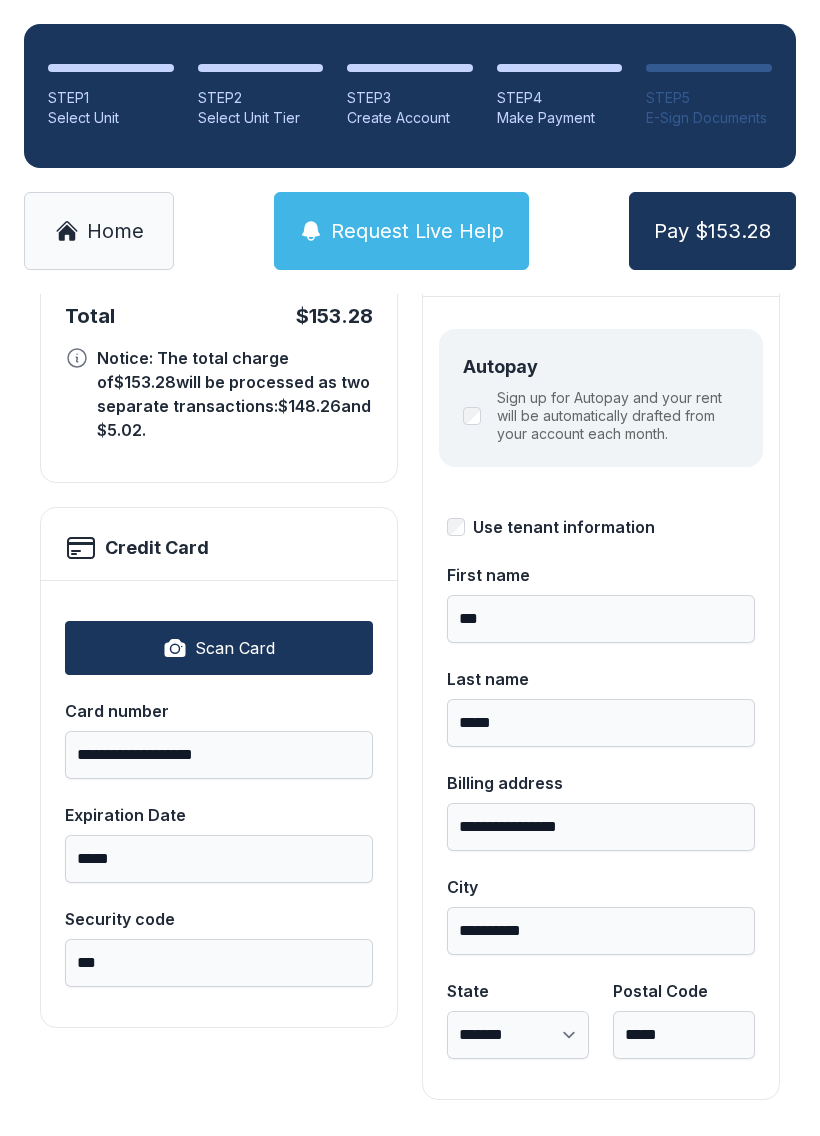 click on "Pay $153.28" at bounding box center (712, 231) 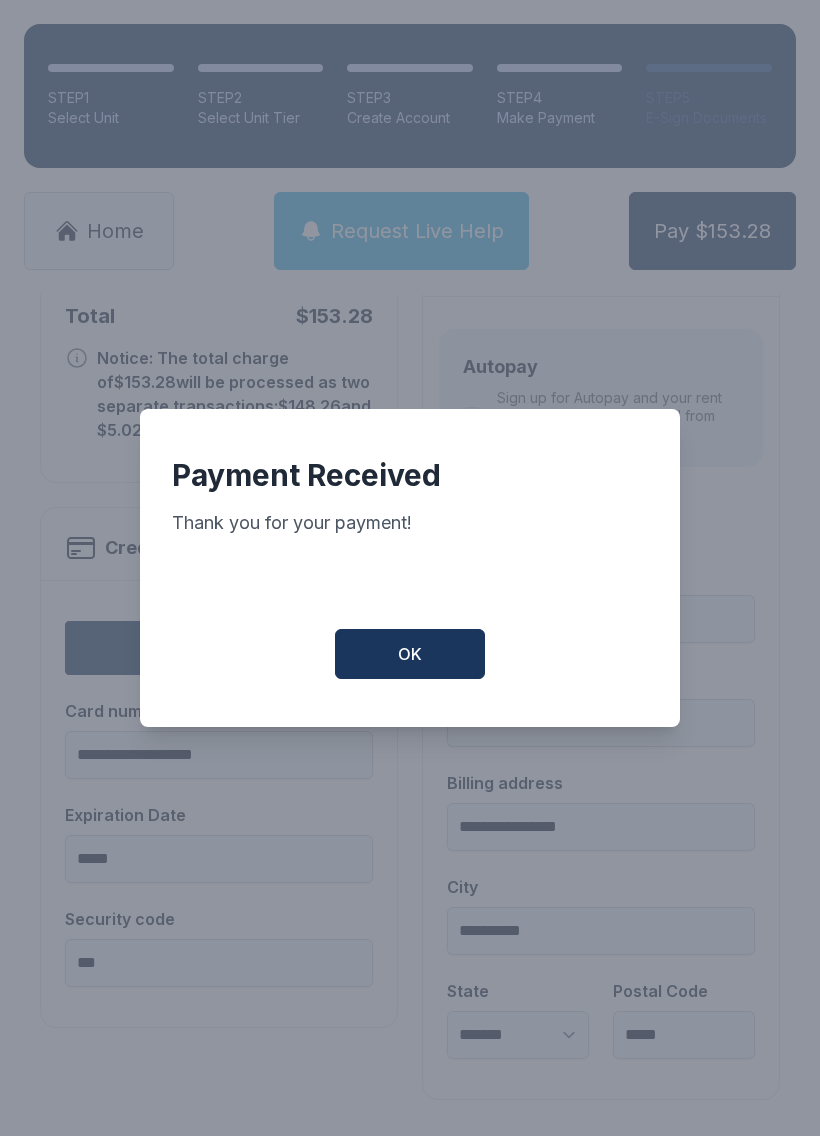 click on "OK" at bounding box center [410, 654] 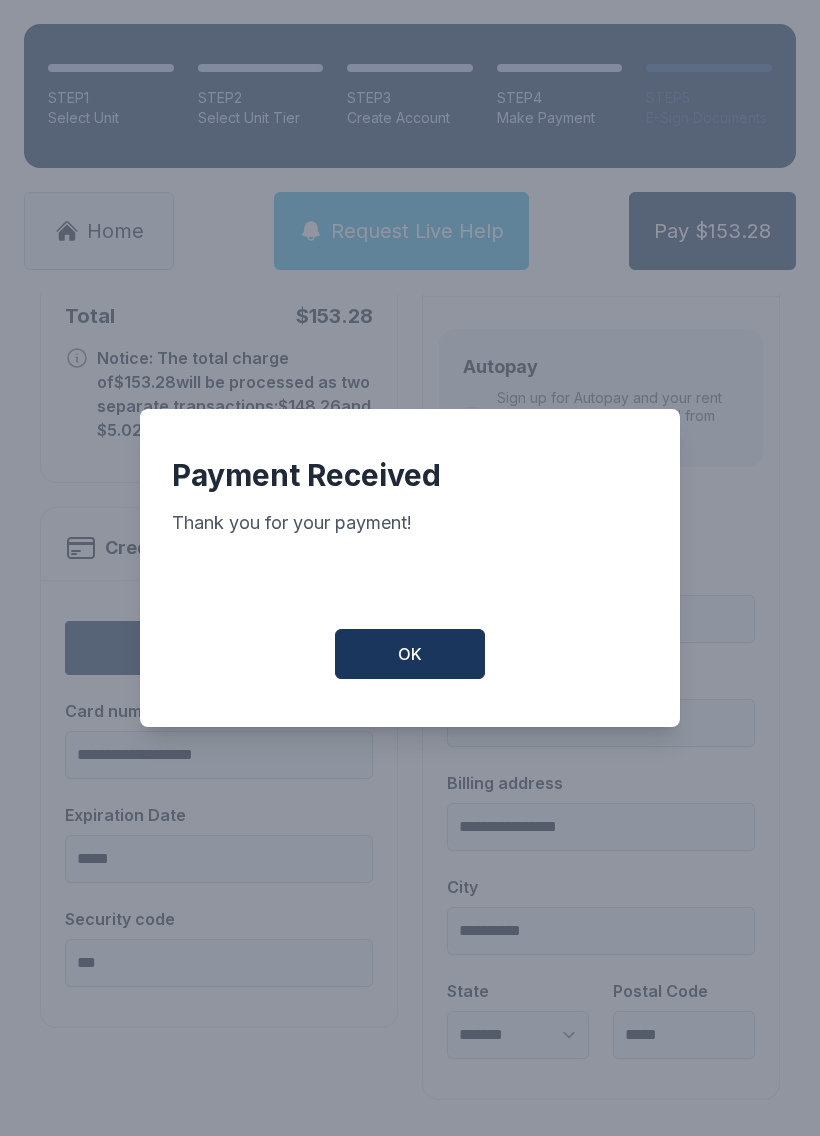 scroll, scrollTop: 0, scrollLeft: 0, axis: both 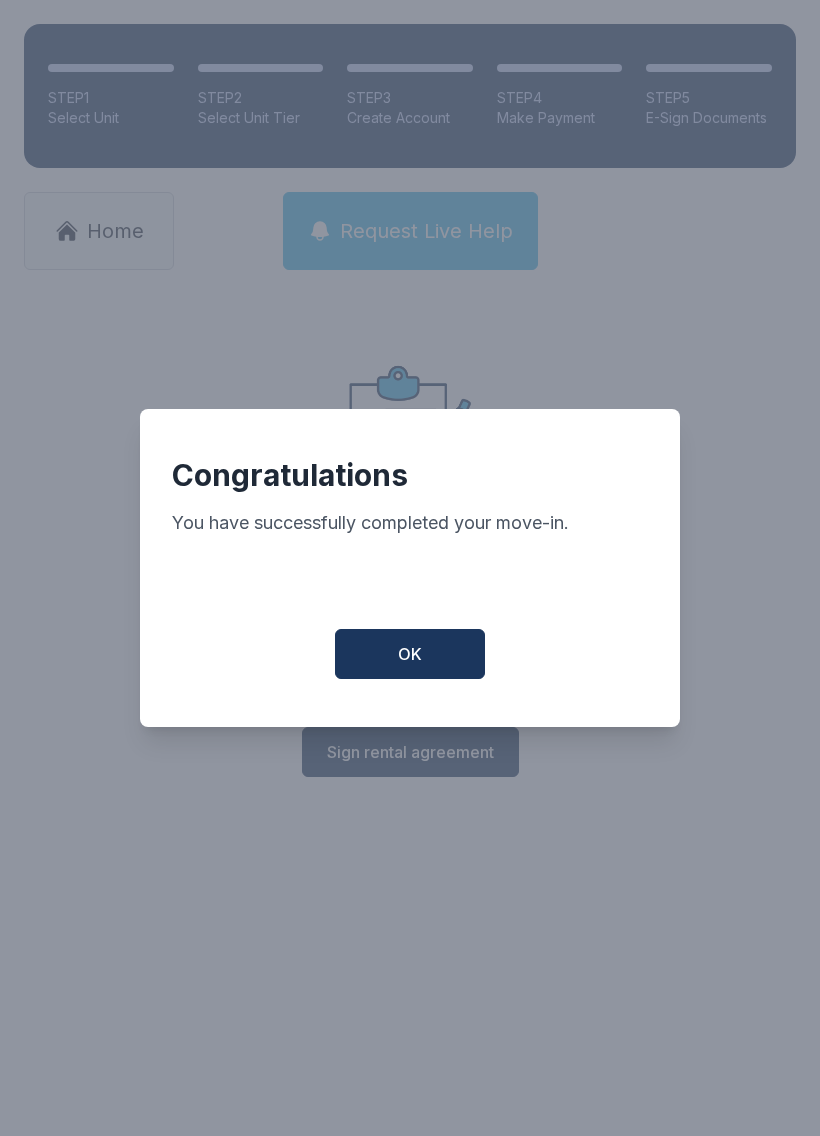 click on "OK" at bounding box center [410, 654] 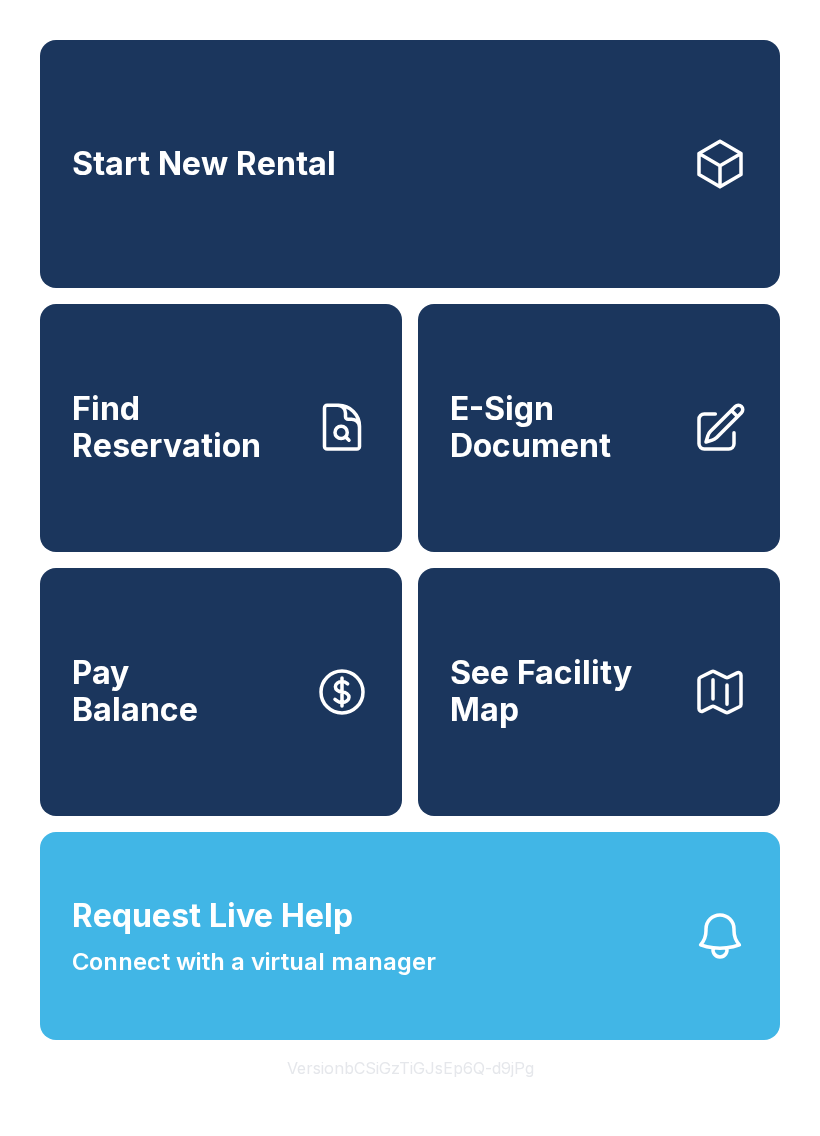 click on "Request Live Help Connect with a virtual manager" at bounding box center (410, 936) 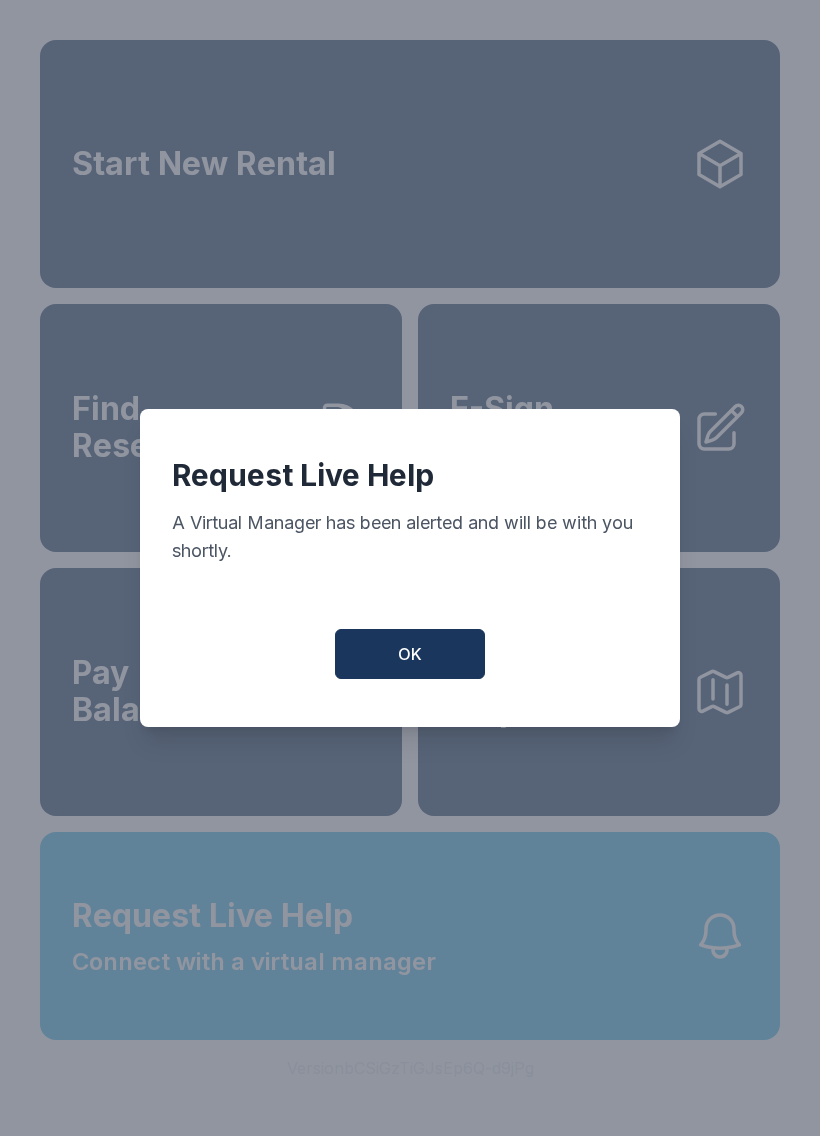 click on "OK" at bounding box center (410, 654) 